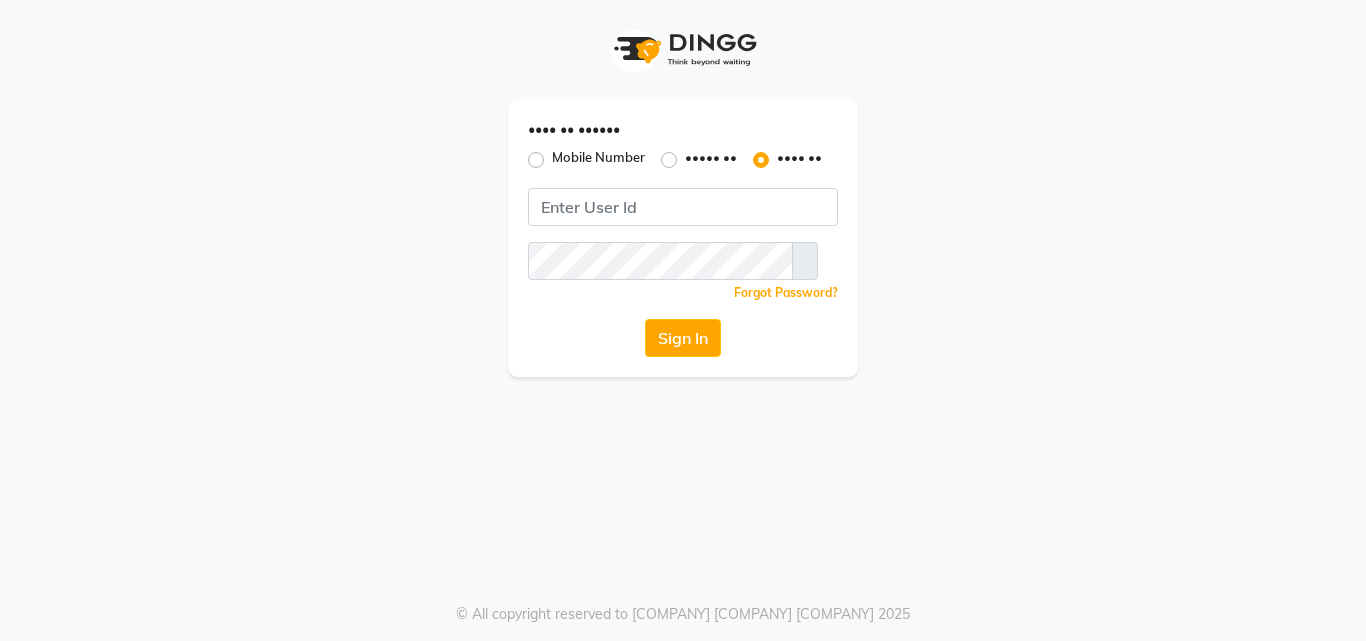 scroll, scrollTop: 0, scrollLeft: 0, axis: both 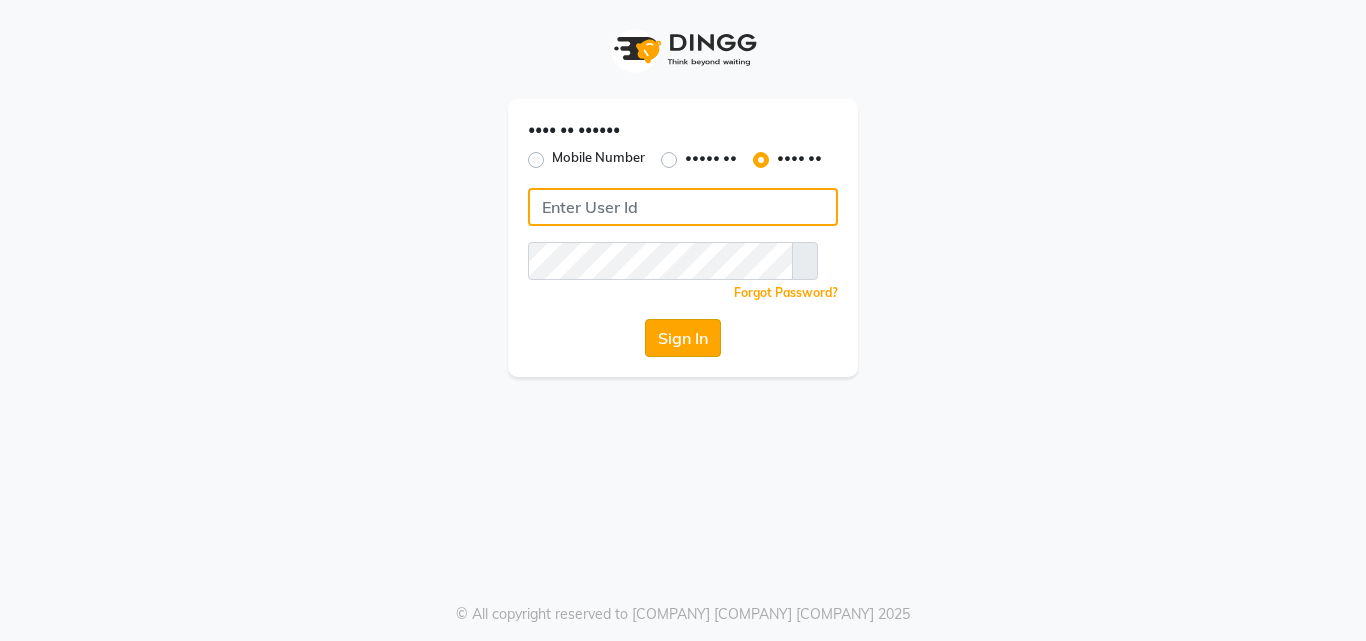 type on "[ID]" 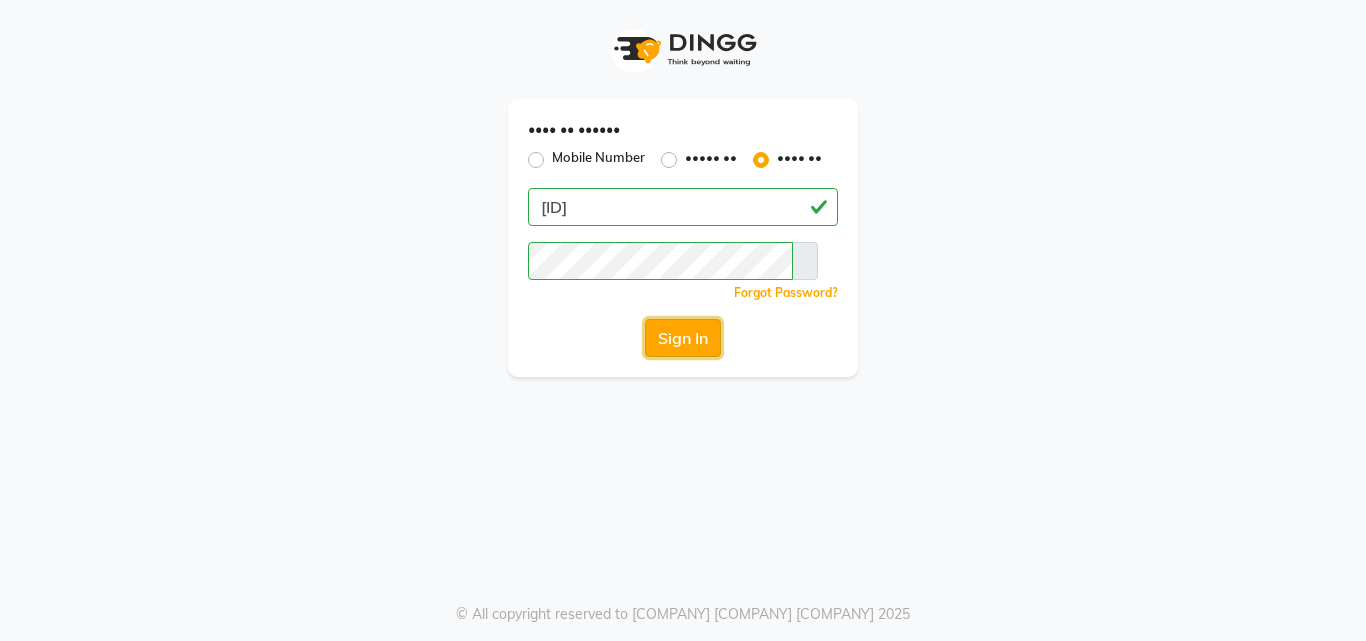 click on "Sign In" at bounding box center [683, 338] 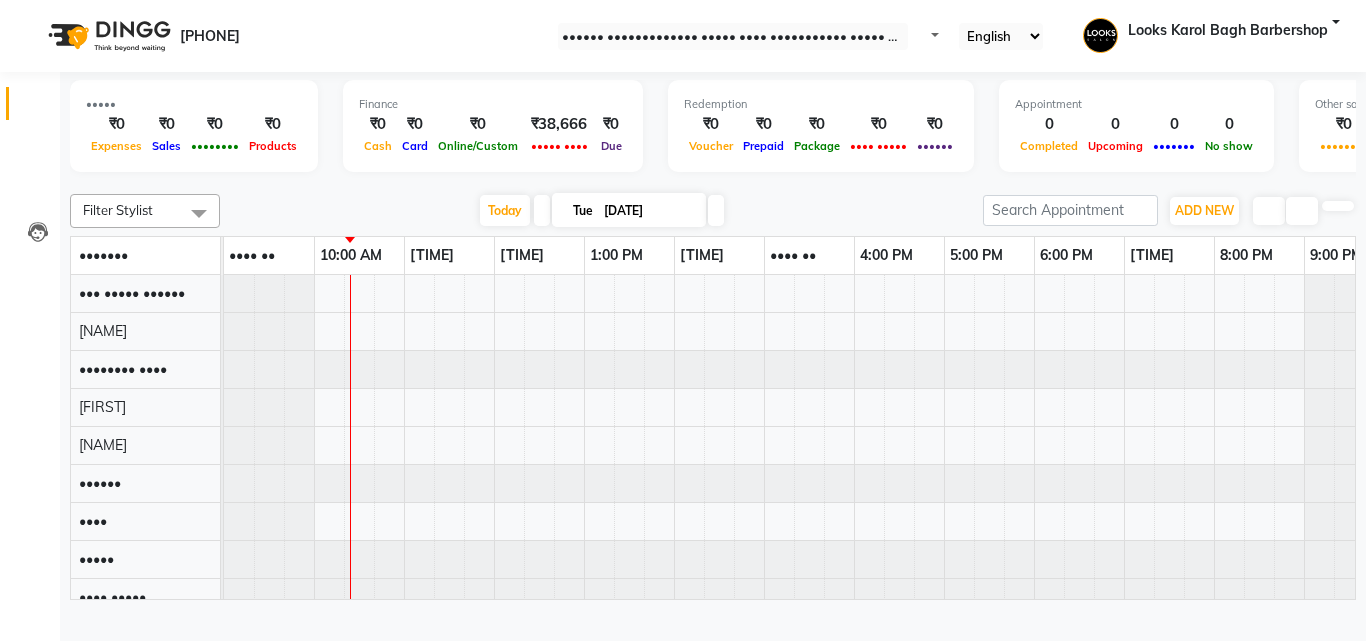 scroll, scrollTop: 0, scrollLeft: 0, axis: both 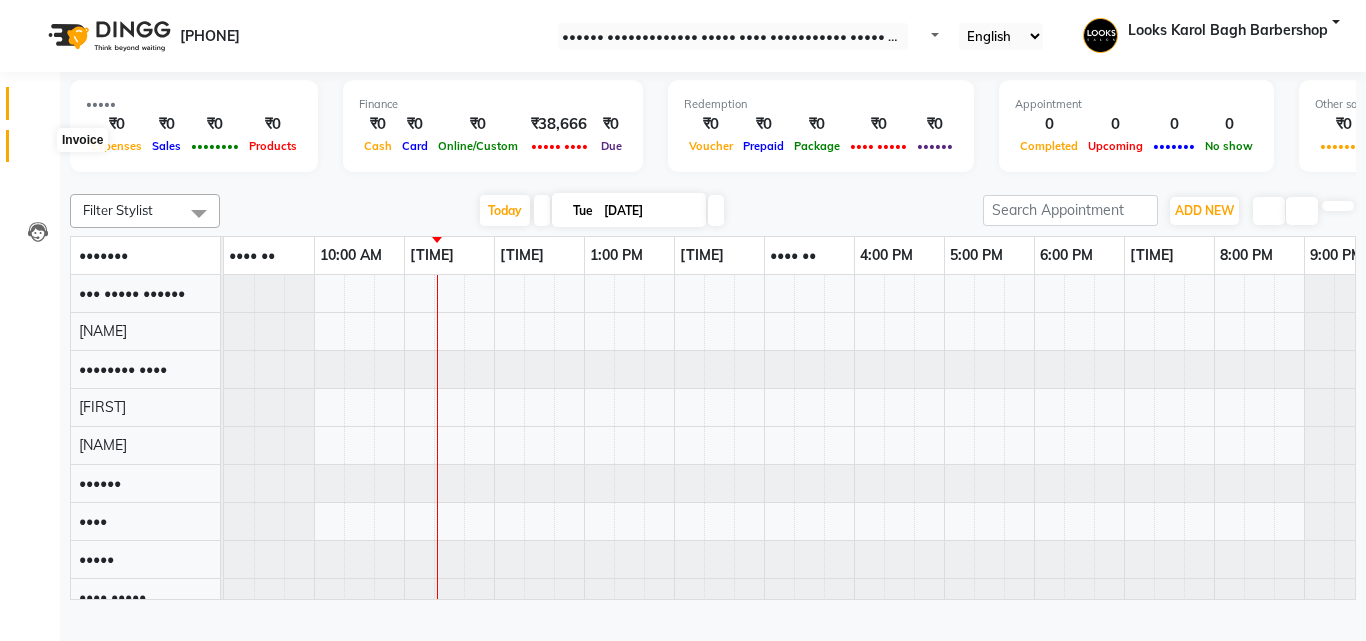click at bounding box center (38, 151) 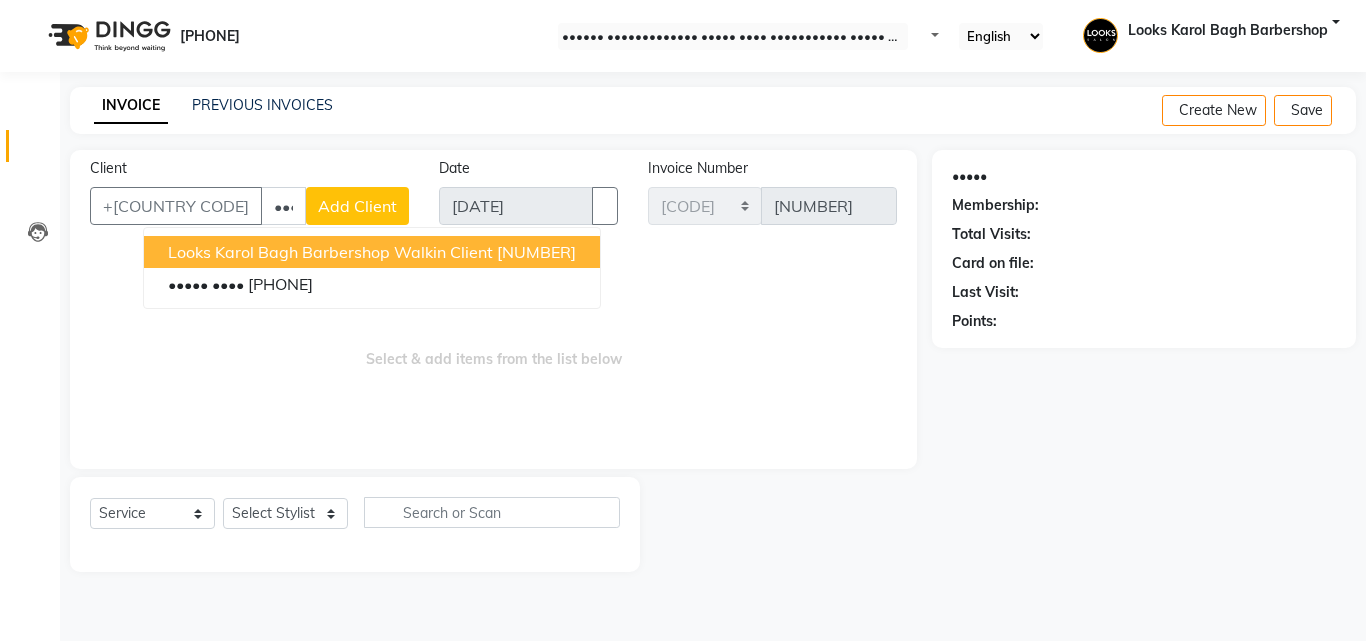 click on "Looks Karol Bagh Barbershop Walkin Client" at bounding box center (330, 252) 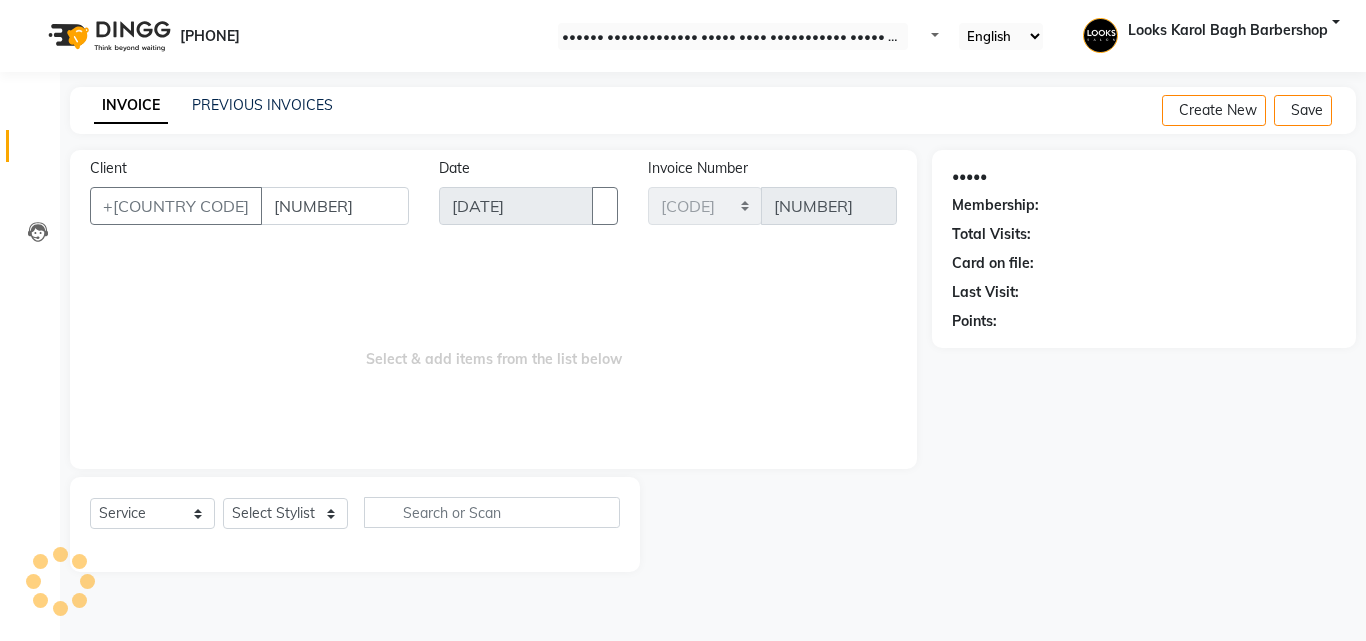 type on "[NUMBER]" 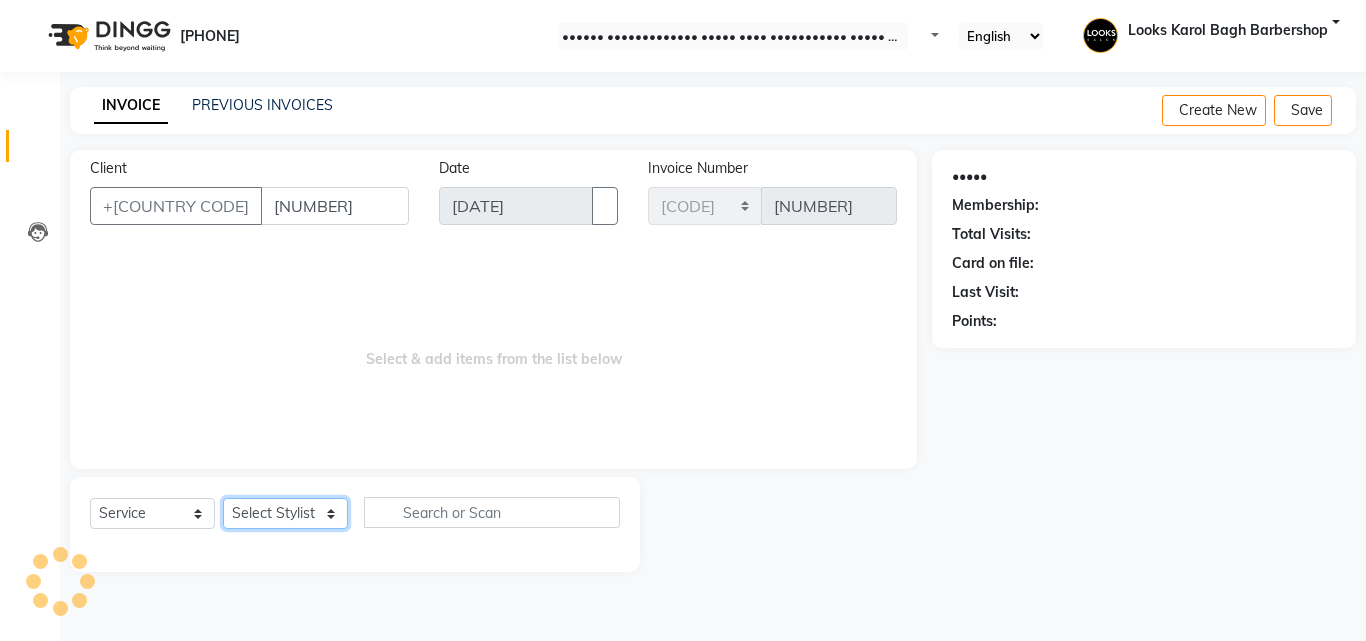 drag, startPoint x: 306, startPoint y: 516, endPoint x: 305, endPoint y: 503, distance: 13.038404 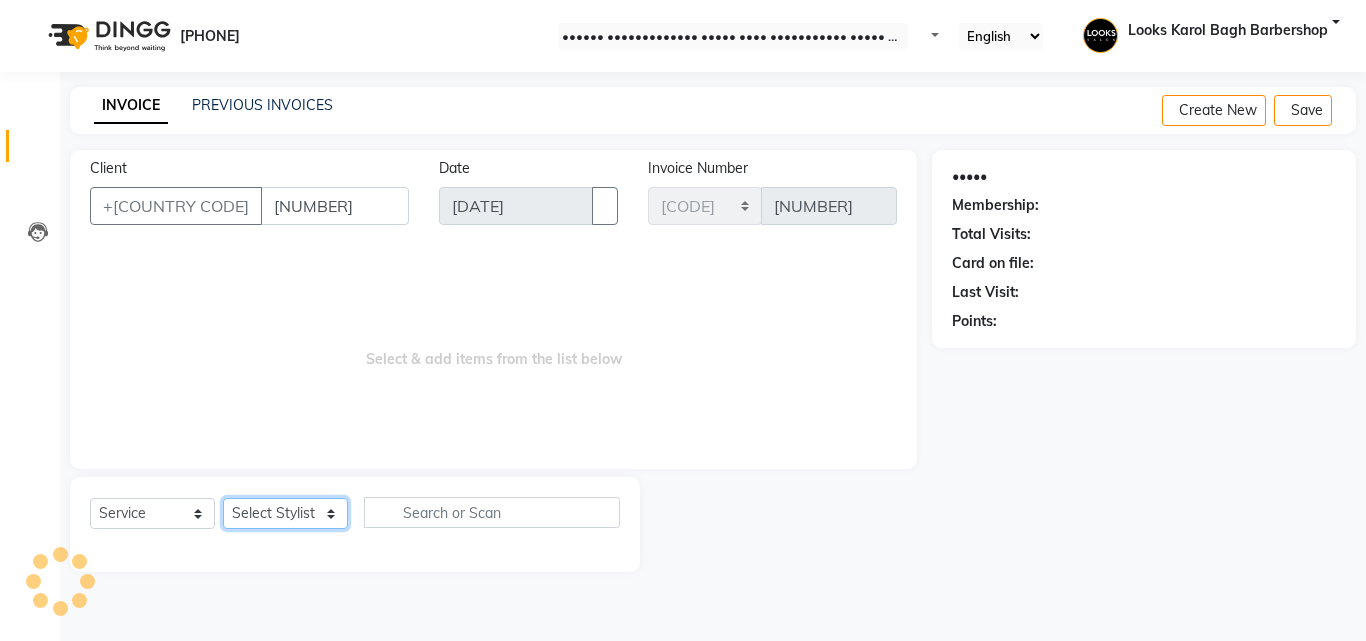 select on "[NUMBER]" 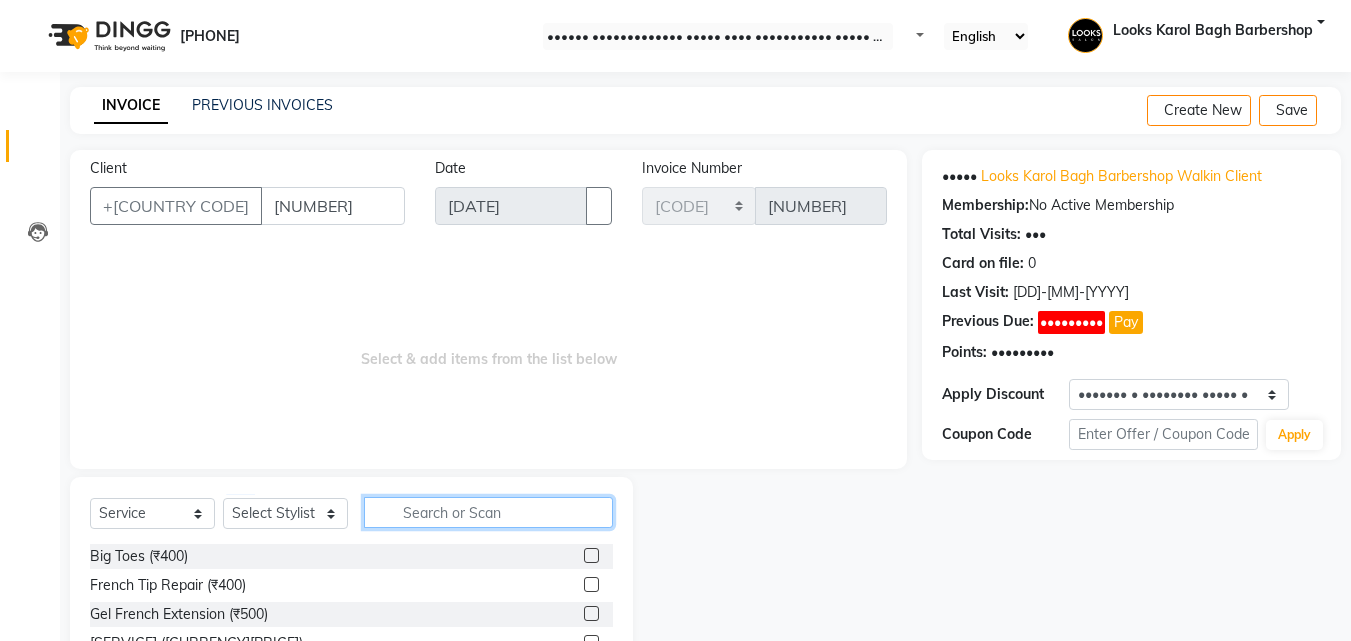 click at bounding box center (488, 512) 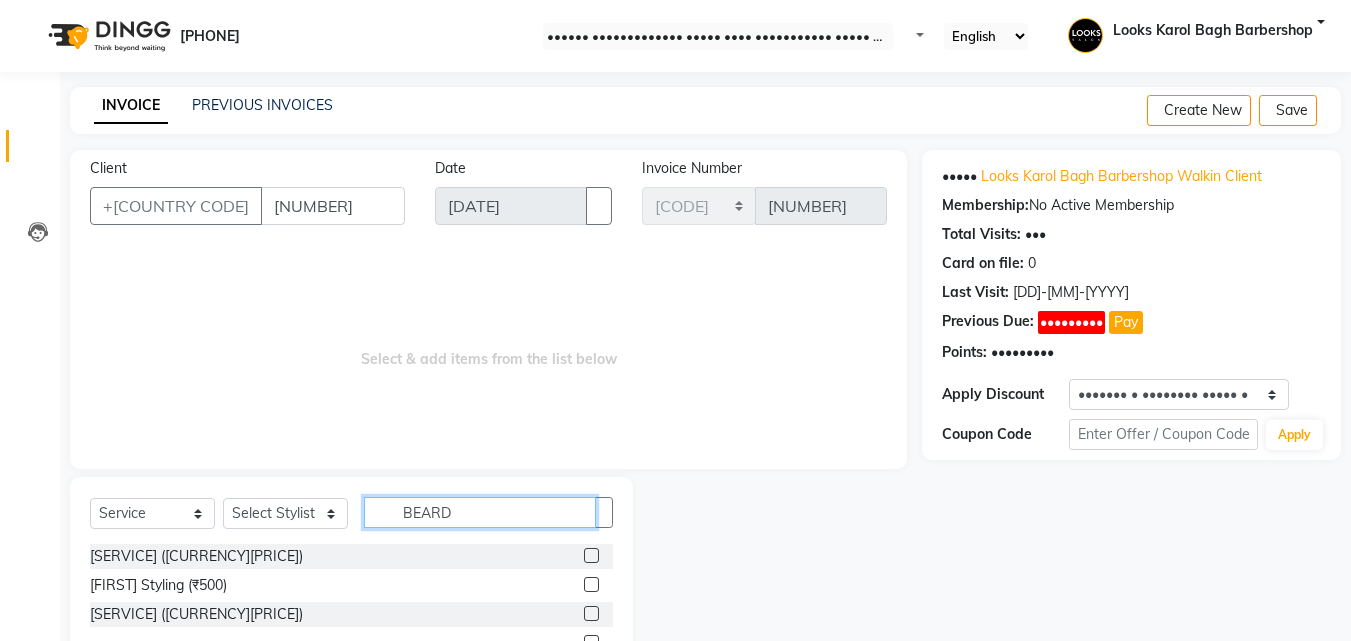 type on "BEARD" 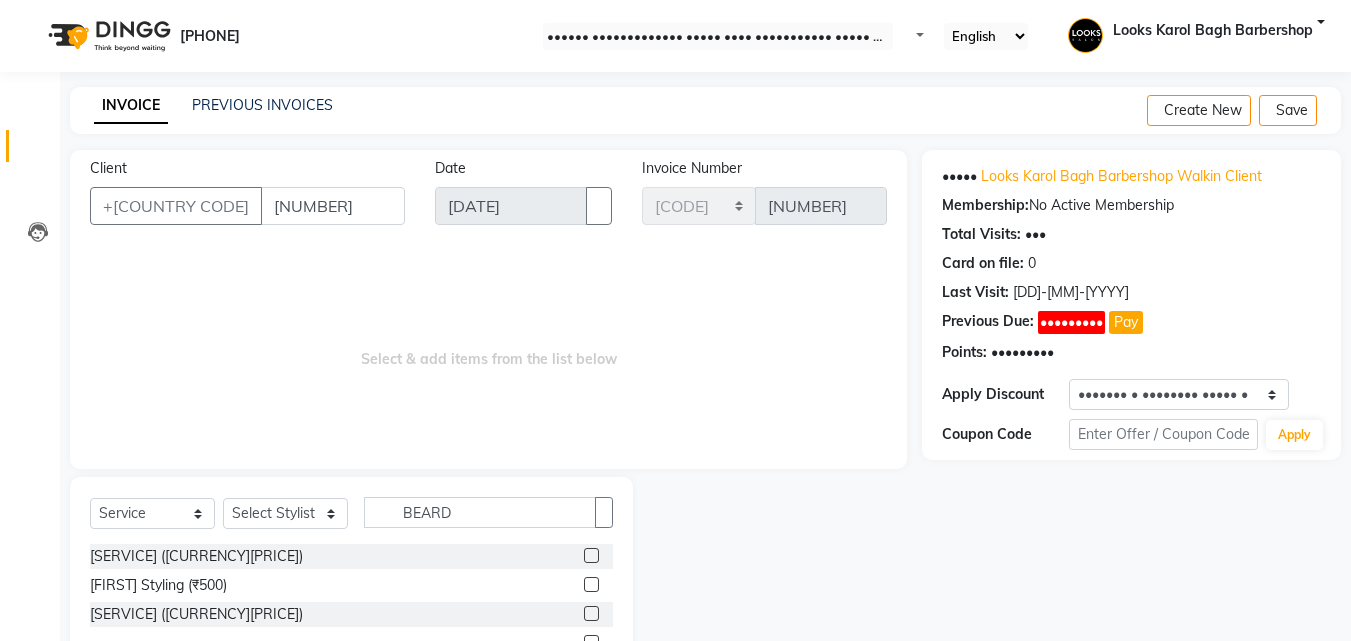 click at bounding box center [591, 555] 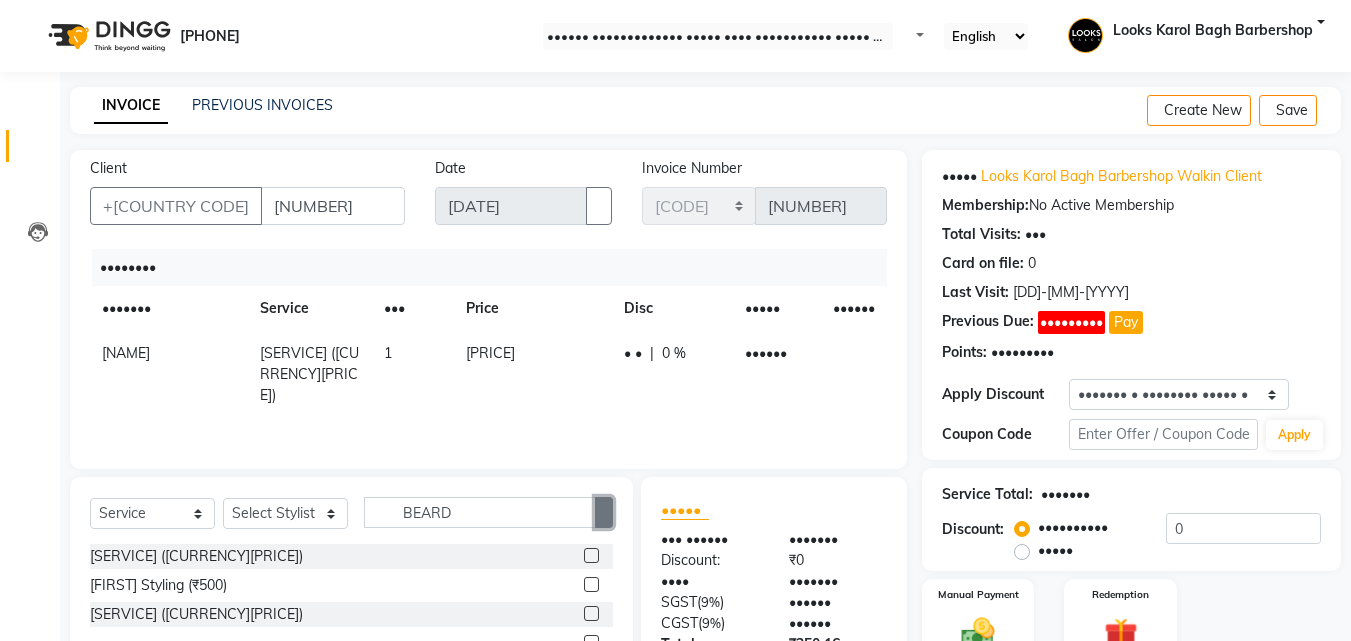 click at bounding box center [604, 512] 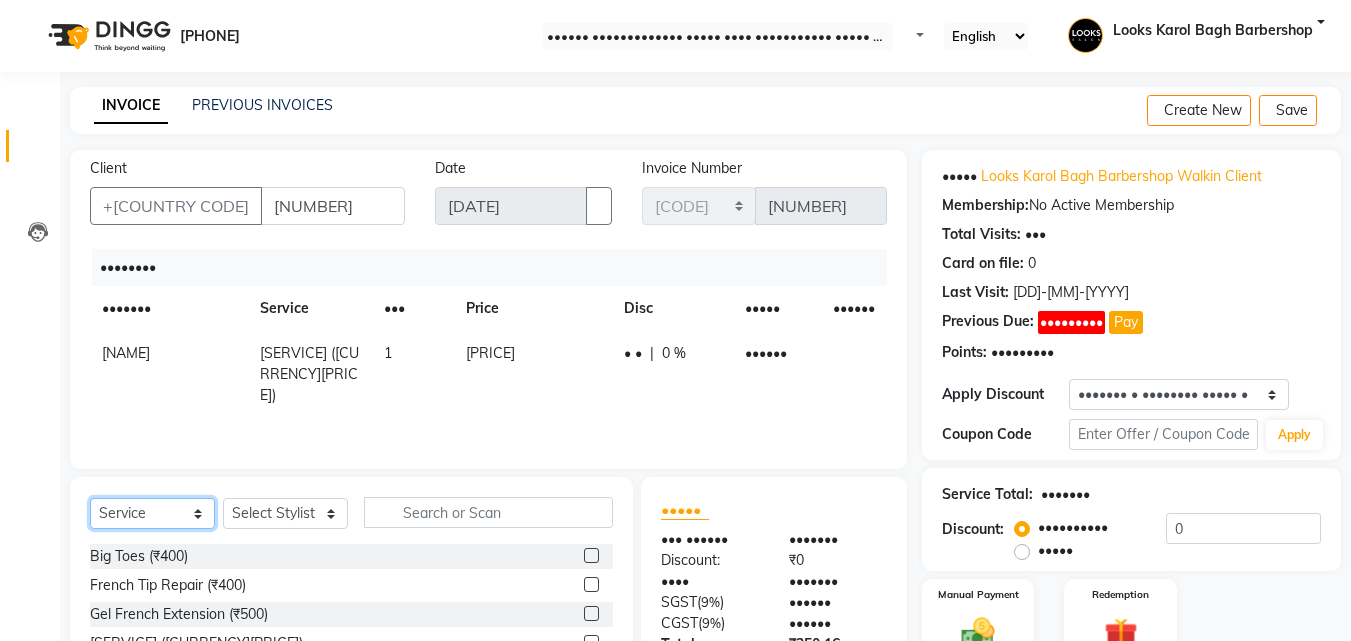 click on "Select  Service  Product  Membership  Package Voucher Prepaid Gift Card" at bounding box center (152, 513) 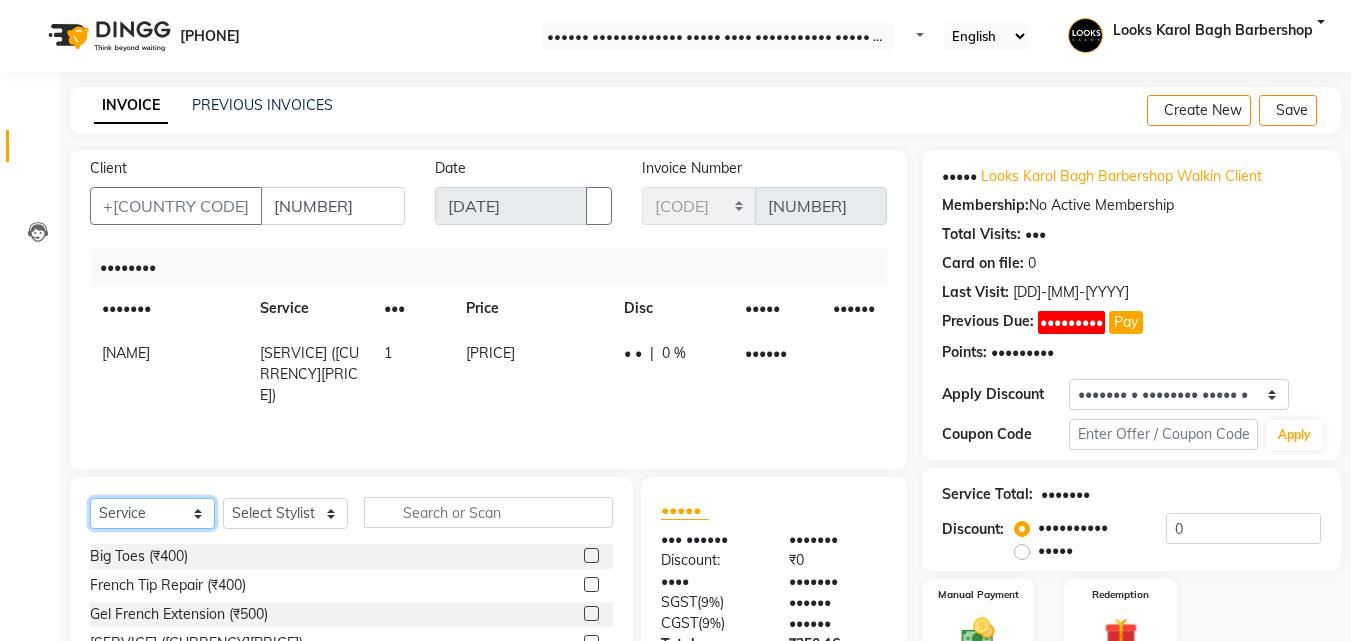 select on "product" 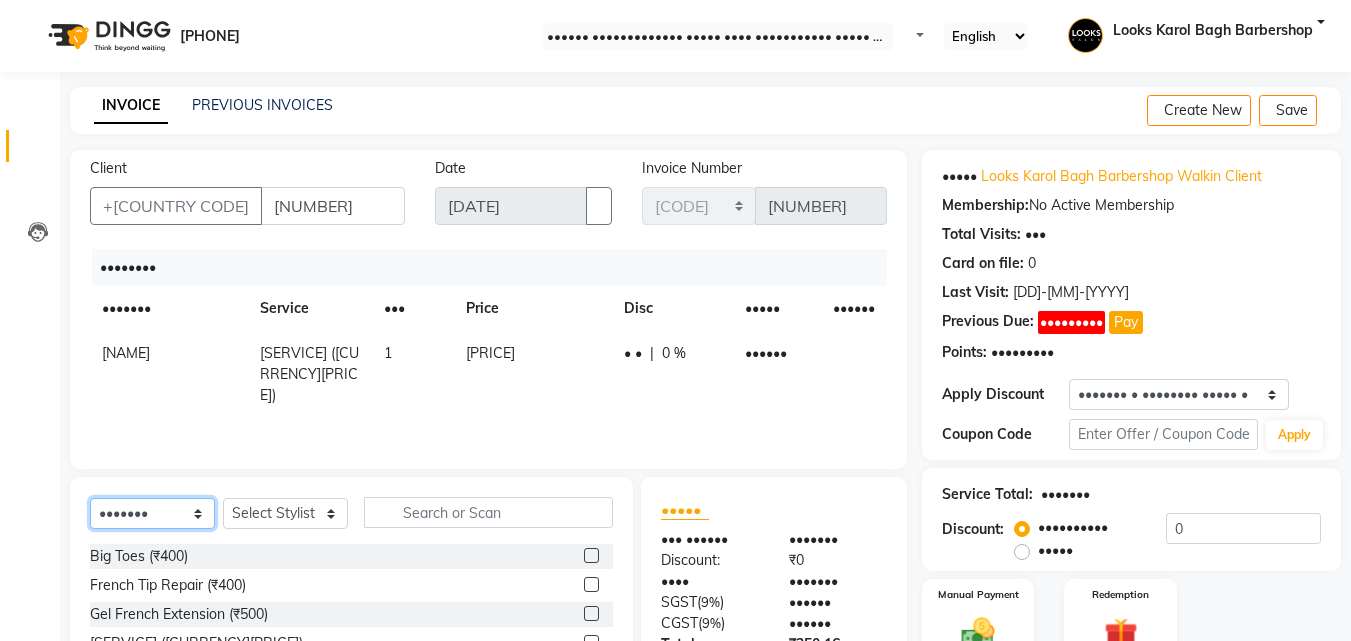 click on "Select  Service  Product  Membership  Package Voucher Prepaid Gift Card" at bounding box center (152, 513) 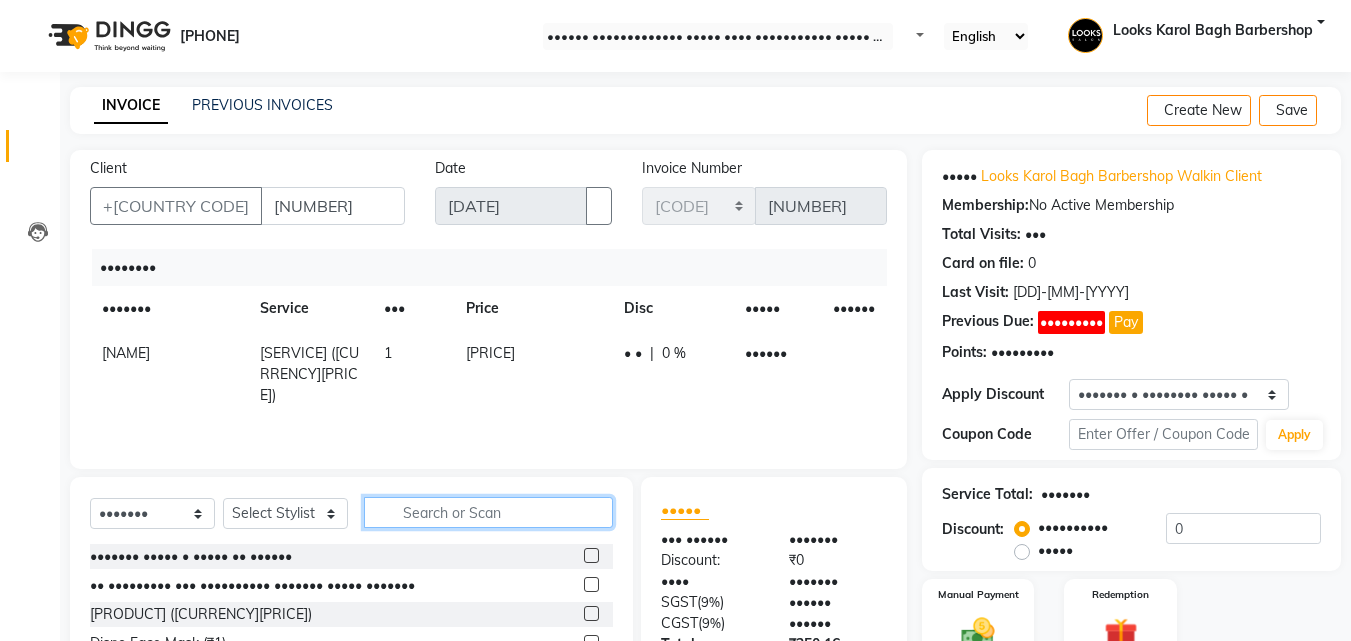 click at bounding box center [488, 512] 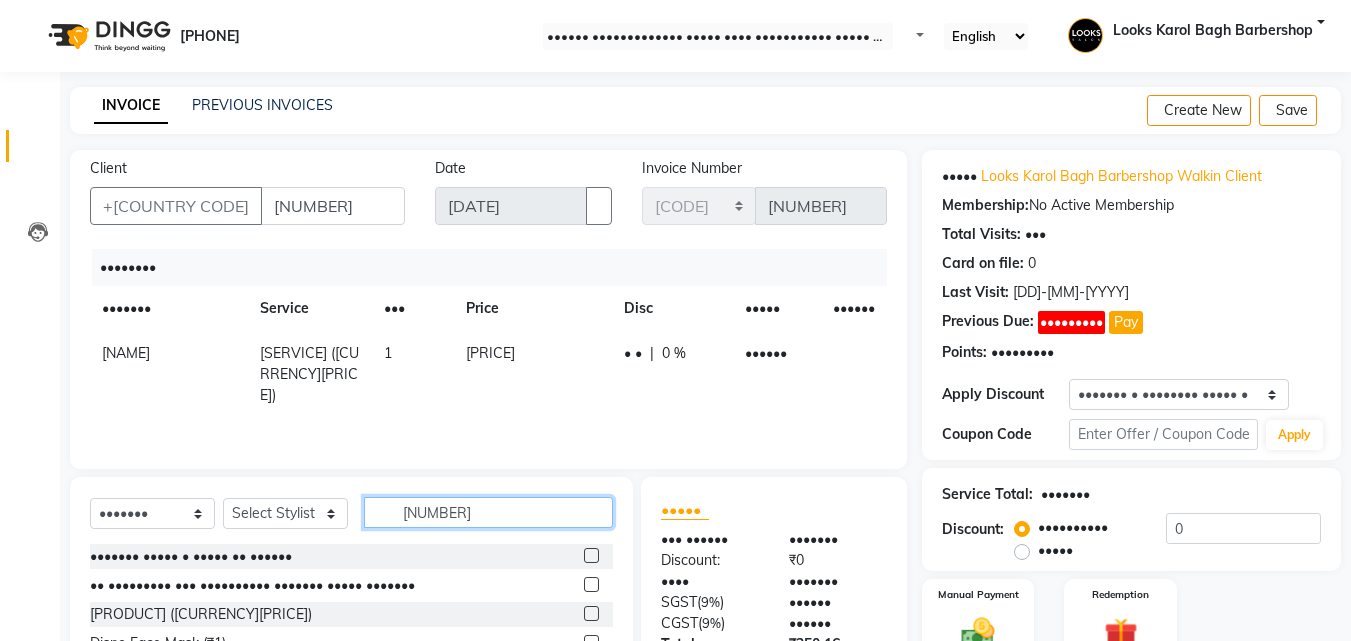 type on "•••••••••••••" 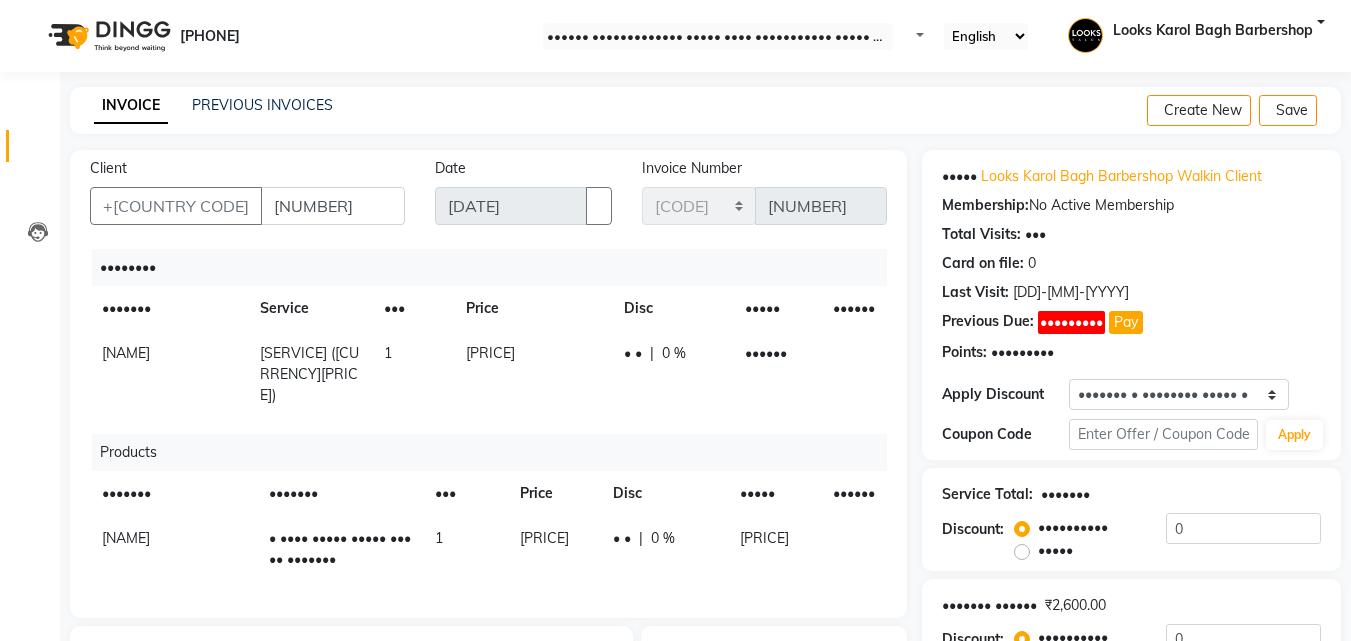 click on "[PRICE]" at bounding box center (126, 353) 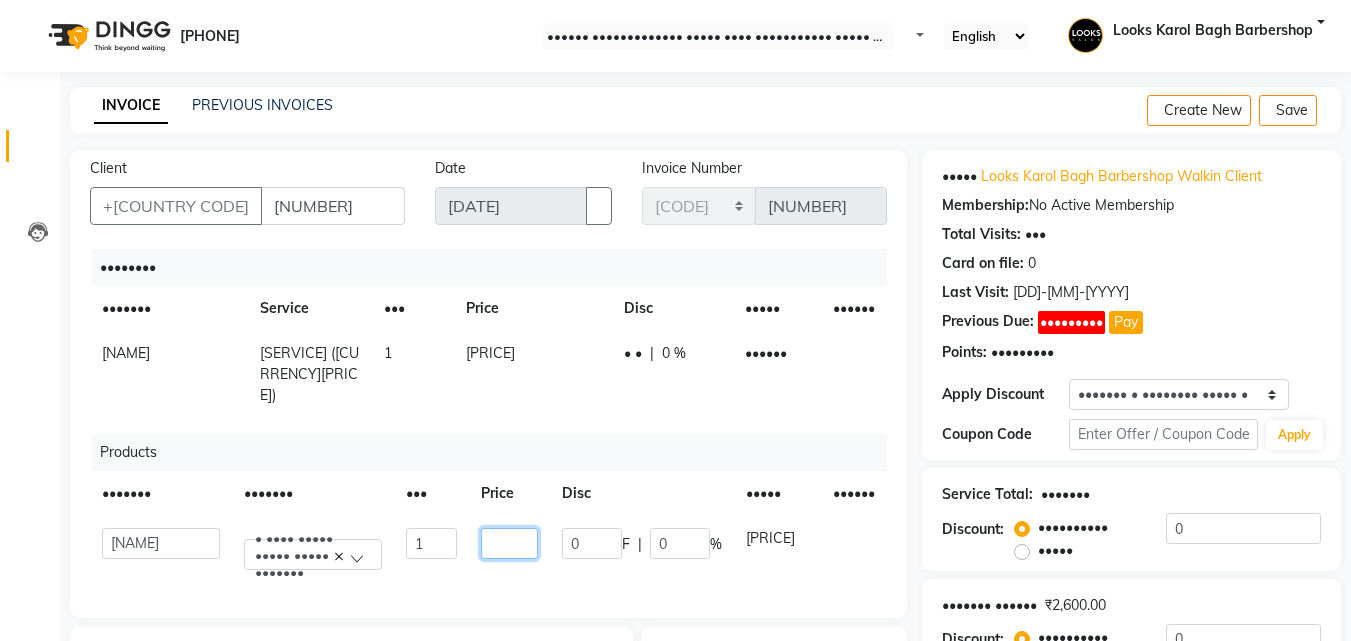 click on "[PRICE]" at bounding box center [431, 543] 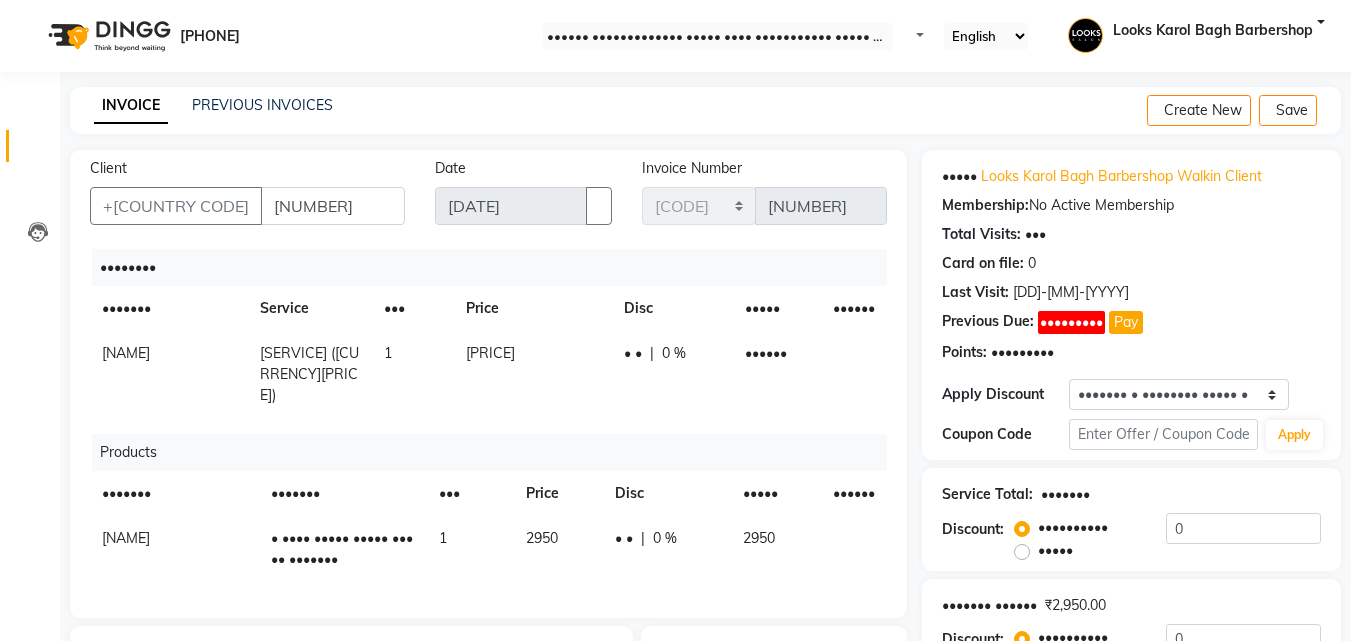 click on "Client +[PHONE] Date [DATE] Invoice Number V/2025 V/2025-26 2308 Services Stylist Service Qty Price Disc Total Action [NAME] Beard Trimming (₹212) 1 212 0 F | 0 % 250.16 Products Stylist Product Qty Price Disc Total Action [NAME] N Bain Satin Riche 250ML (₹2600) 1 2950 0 F | 0 % 2950" at bounding box center [488, 384] 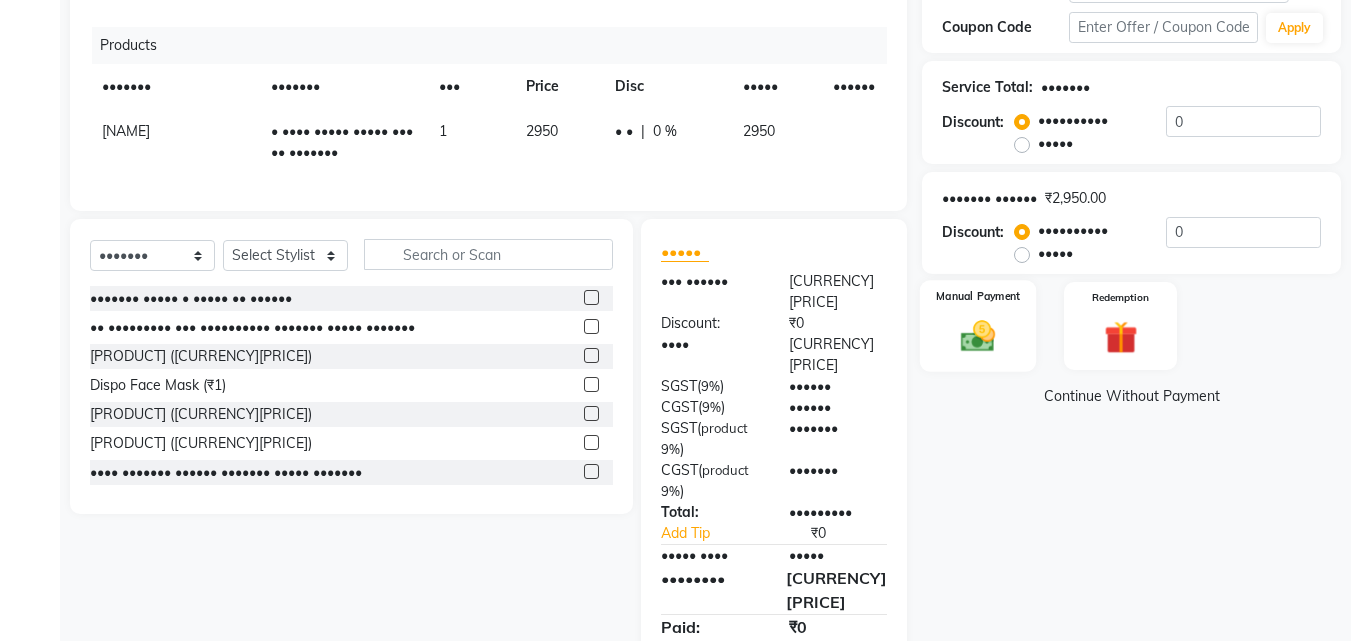 click at bounding box center [978, 337] 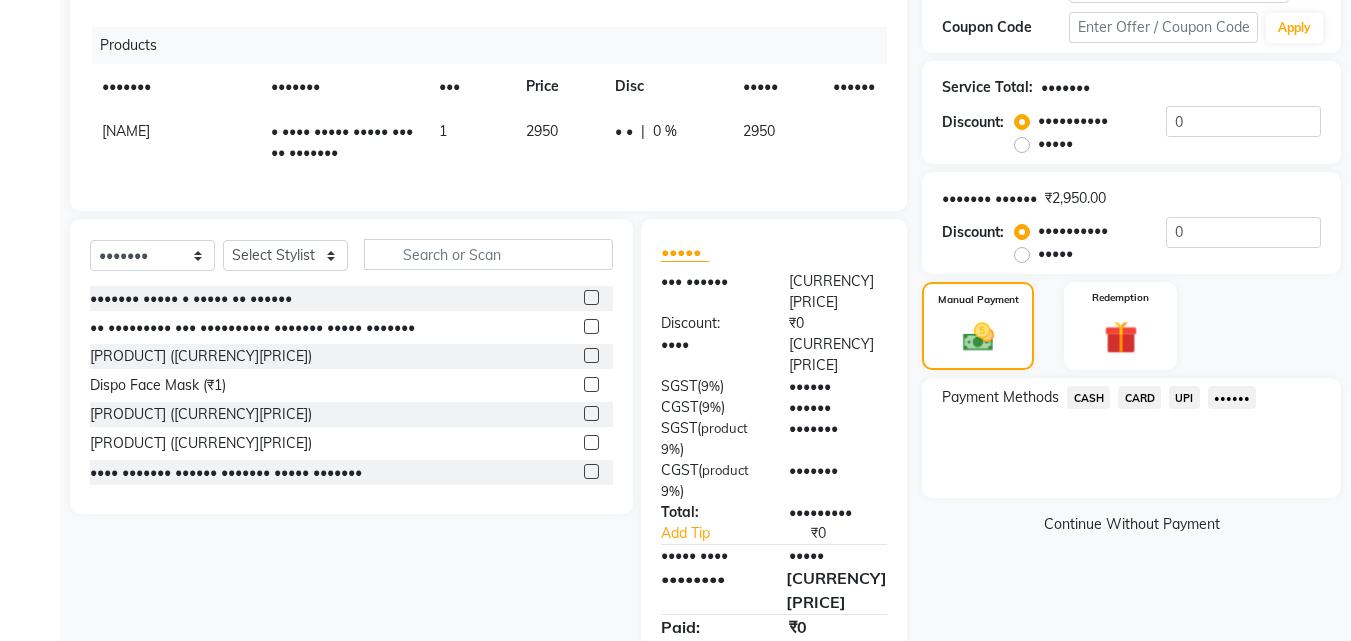 click on "CASH" at bounding box center [1088, 397] 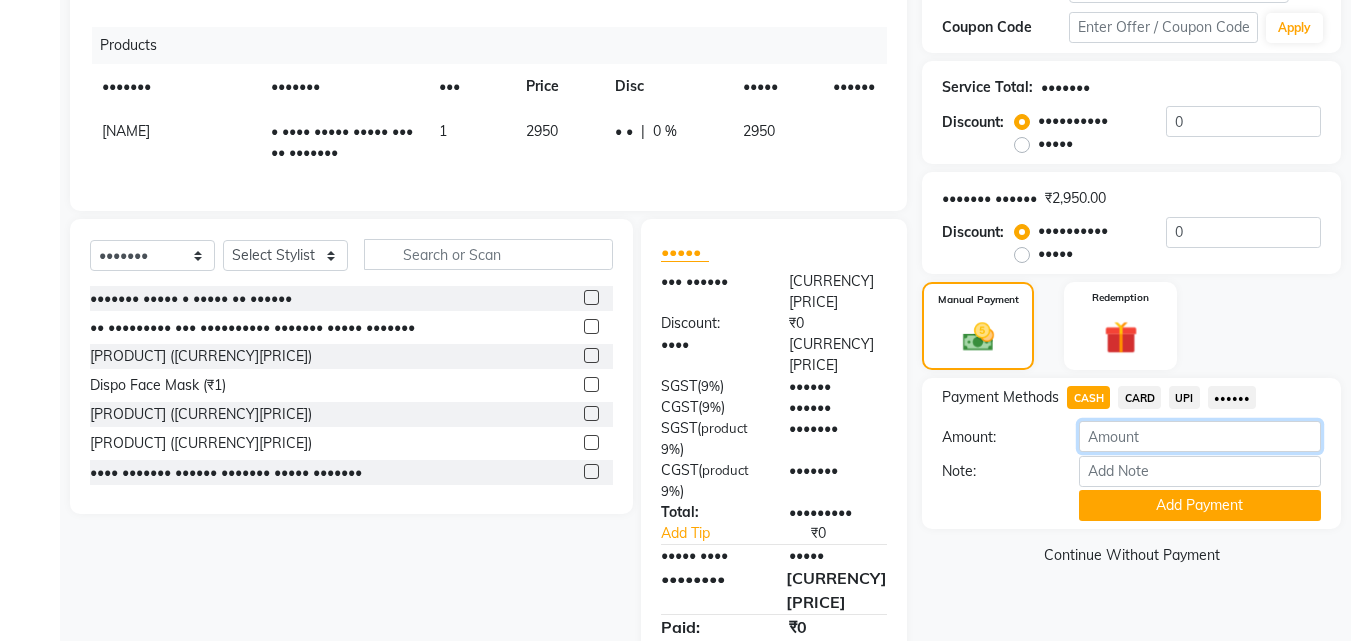 click on "••••" at bounding box center (1200, 436) 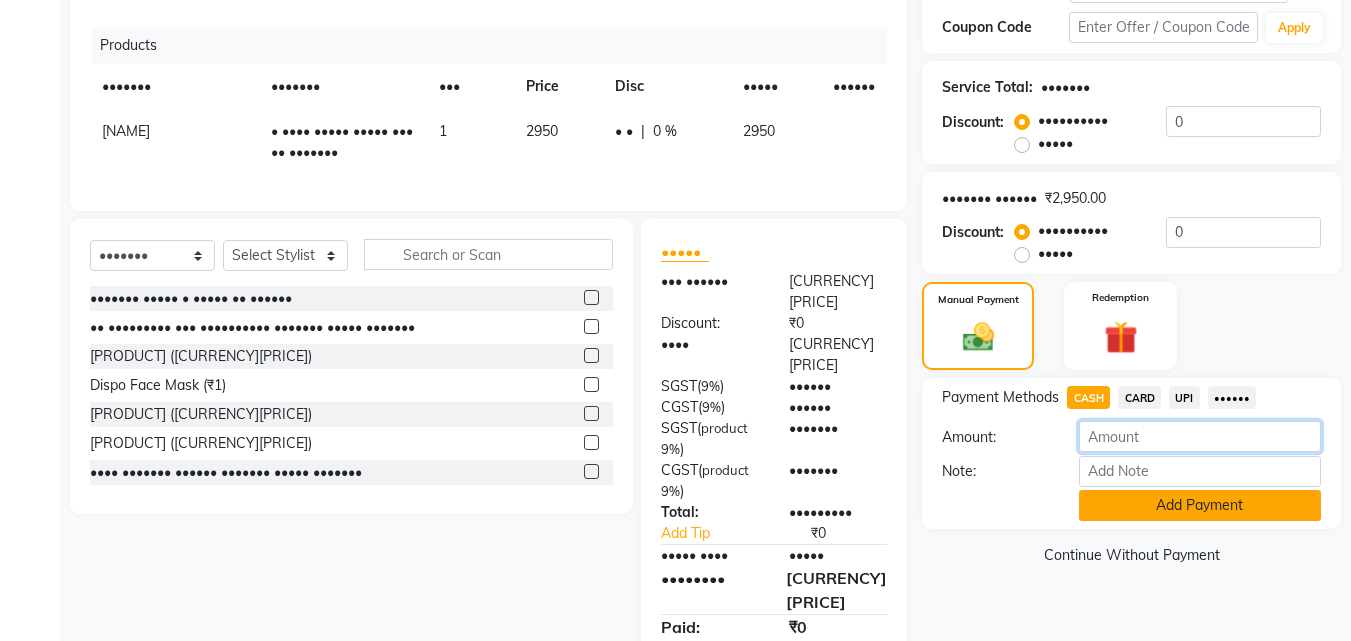 type on "[PRICE]" 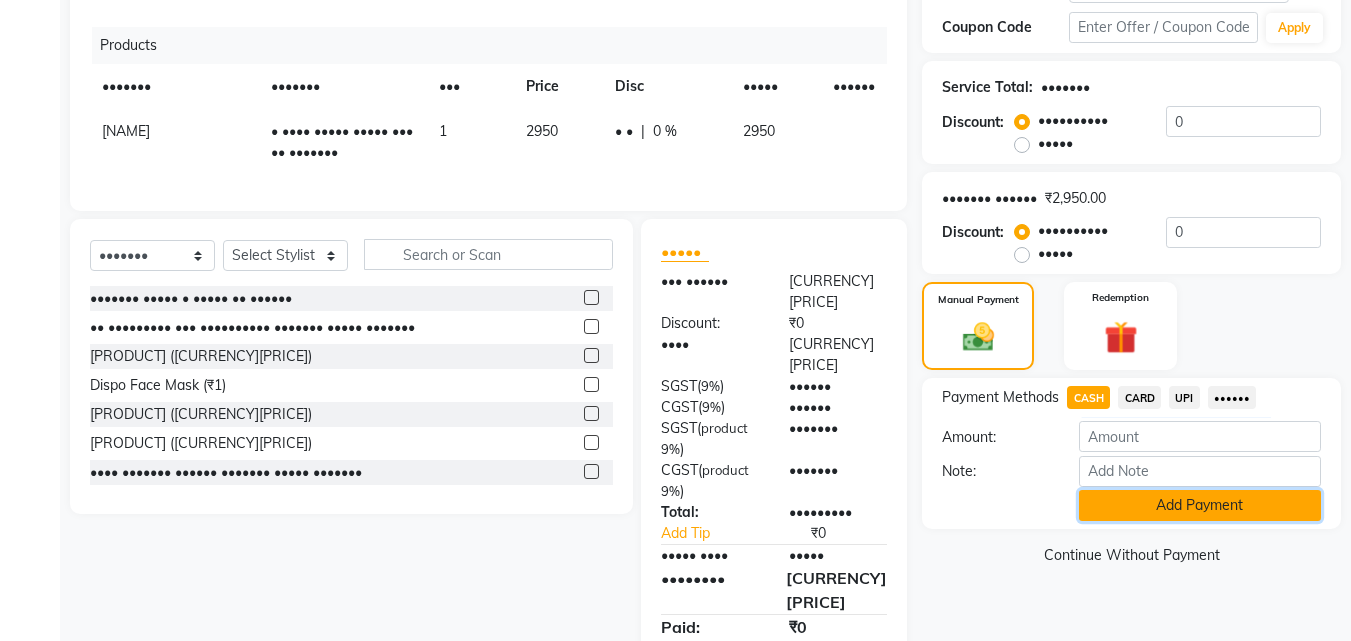 click on "Add Payment" at bounding box center [1200, 505] 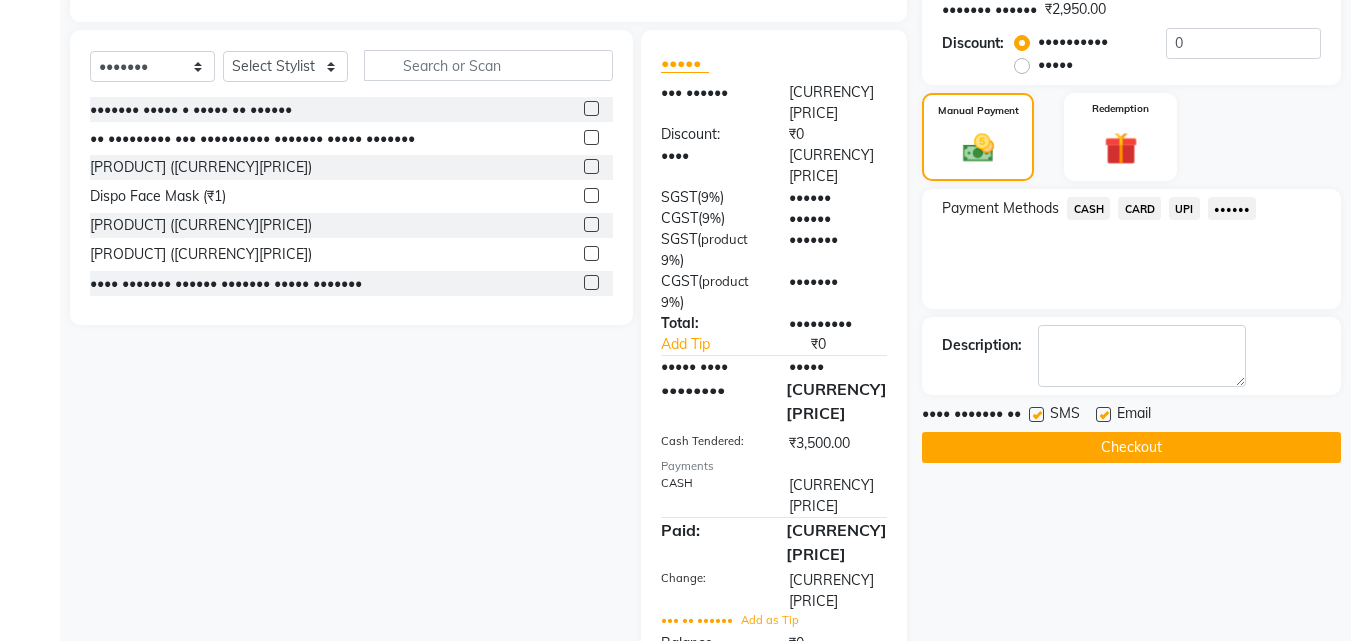 scroll, scrollTop: 619, scrollLeft: 0, axis: vertical 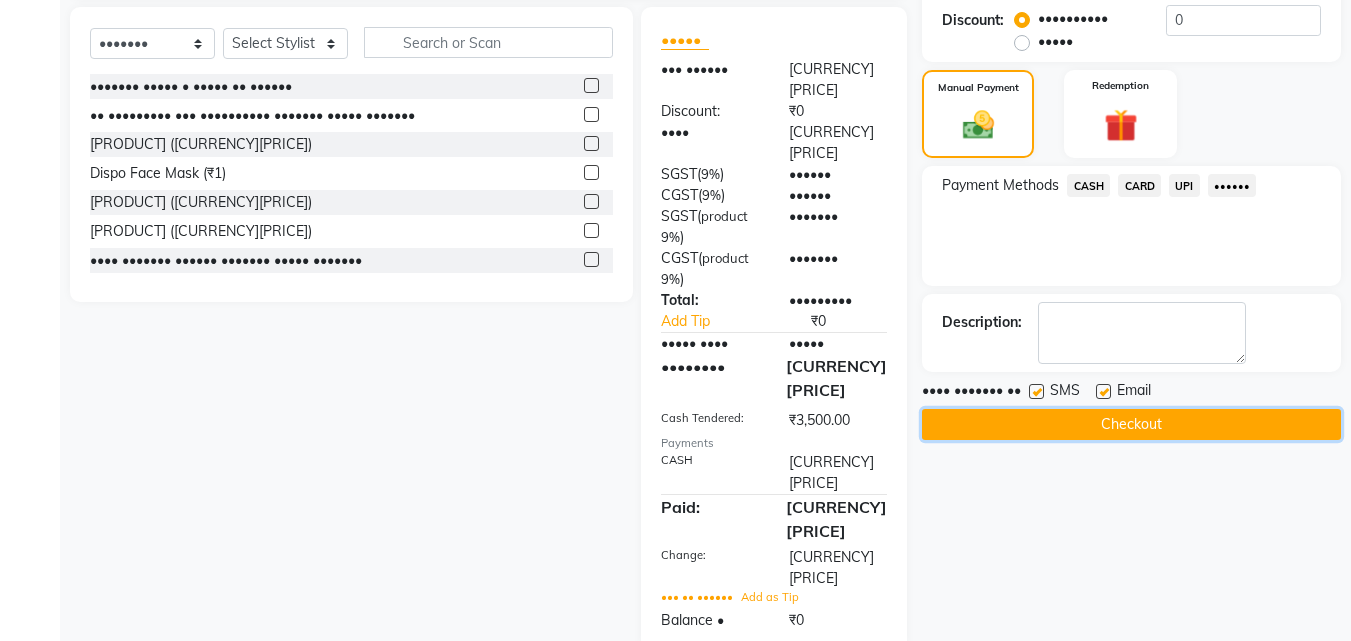 click on "Checkout" at bounding box center [1131, 424] 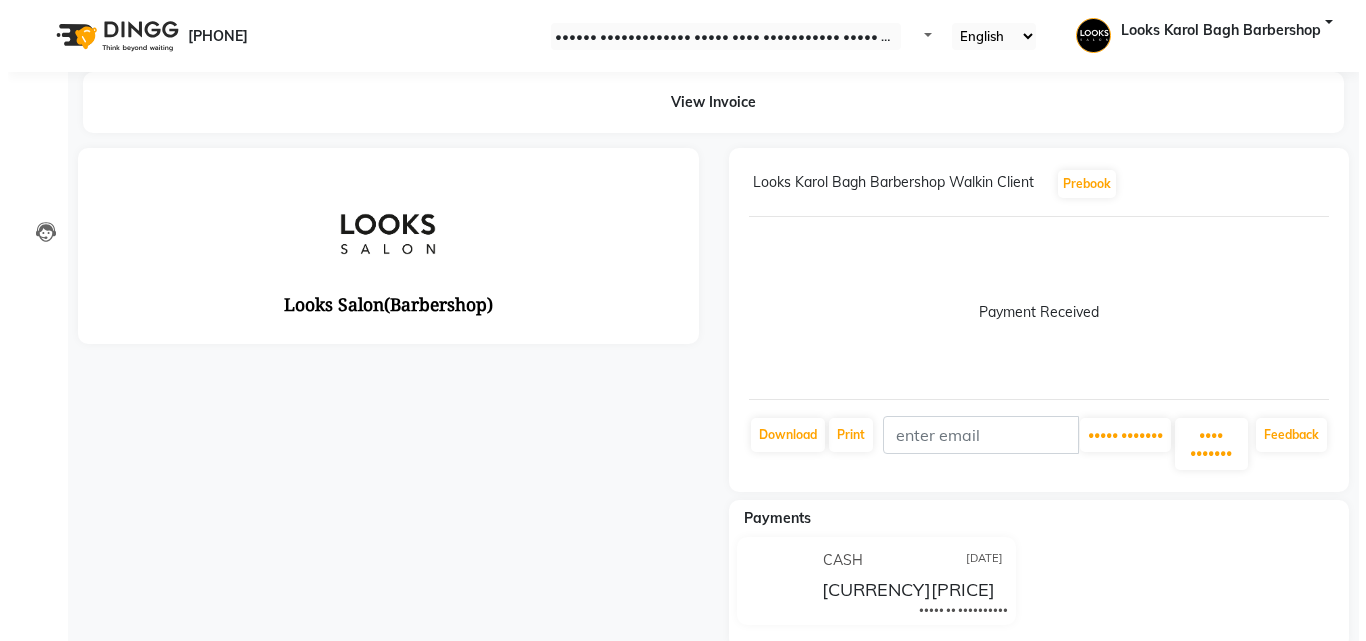 scroll, scrollTop: 0, scrollLeft: 0, axis: both 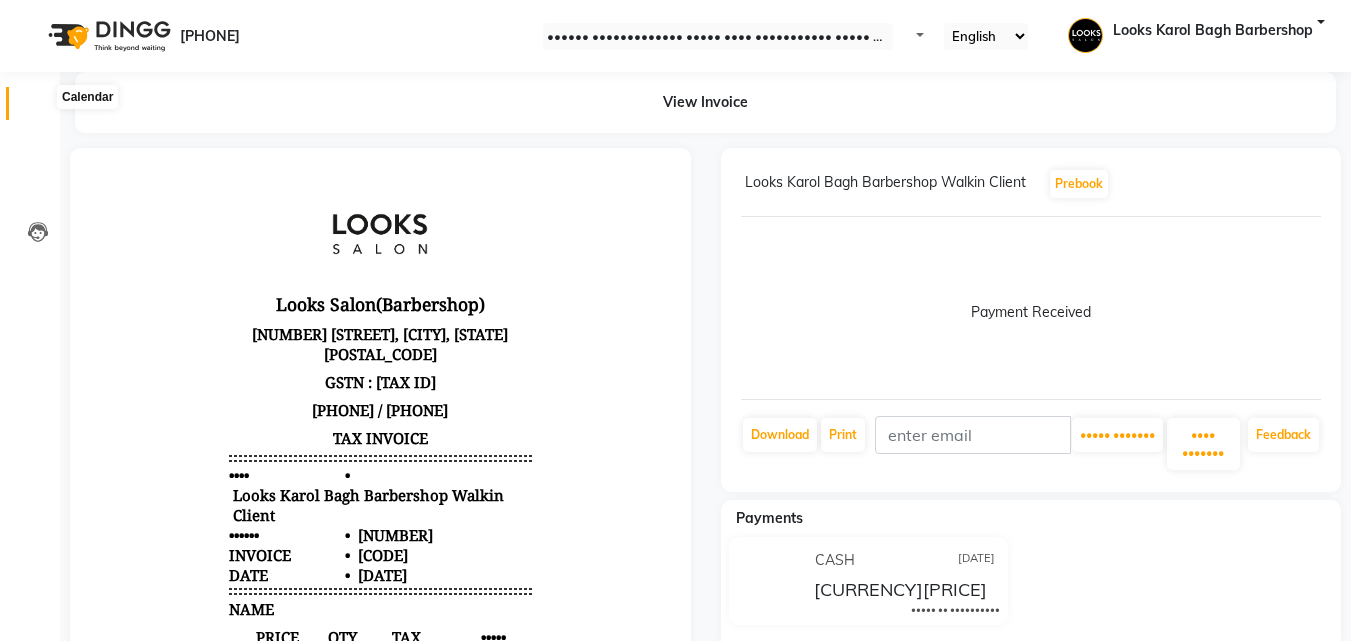 click at bounding box center [38, 108] 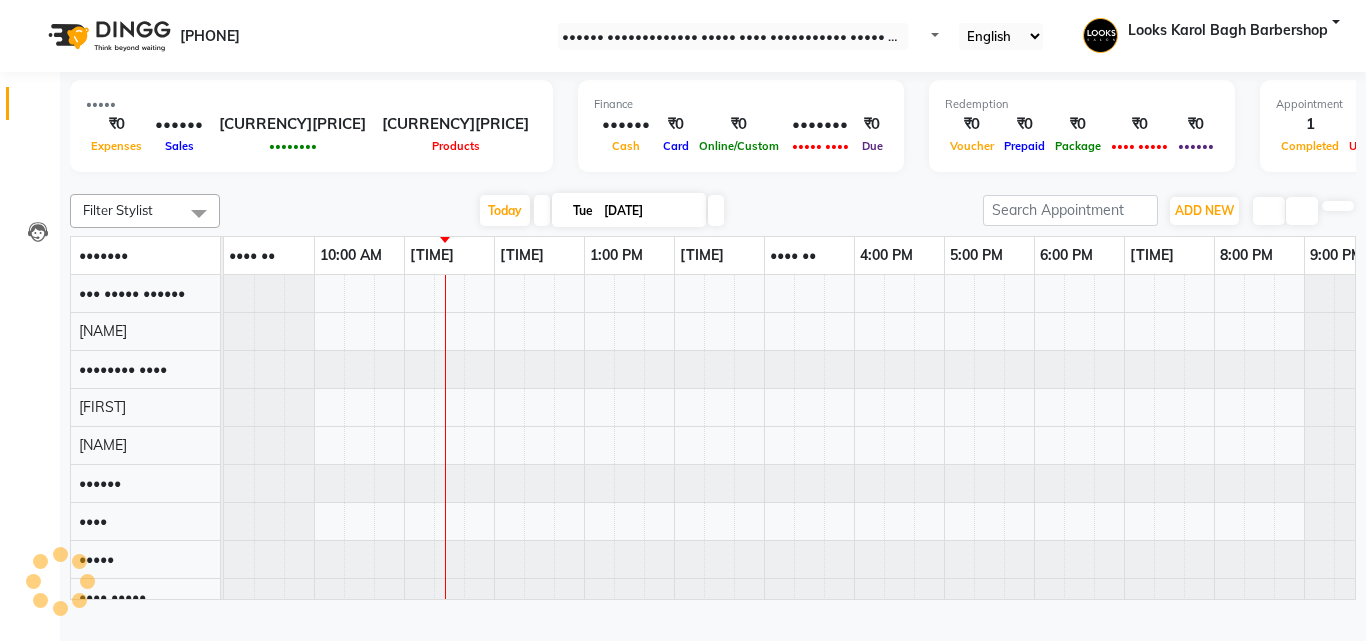 scroll, scrollTop: 0, scrollLeft: 0, axis: both 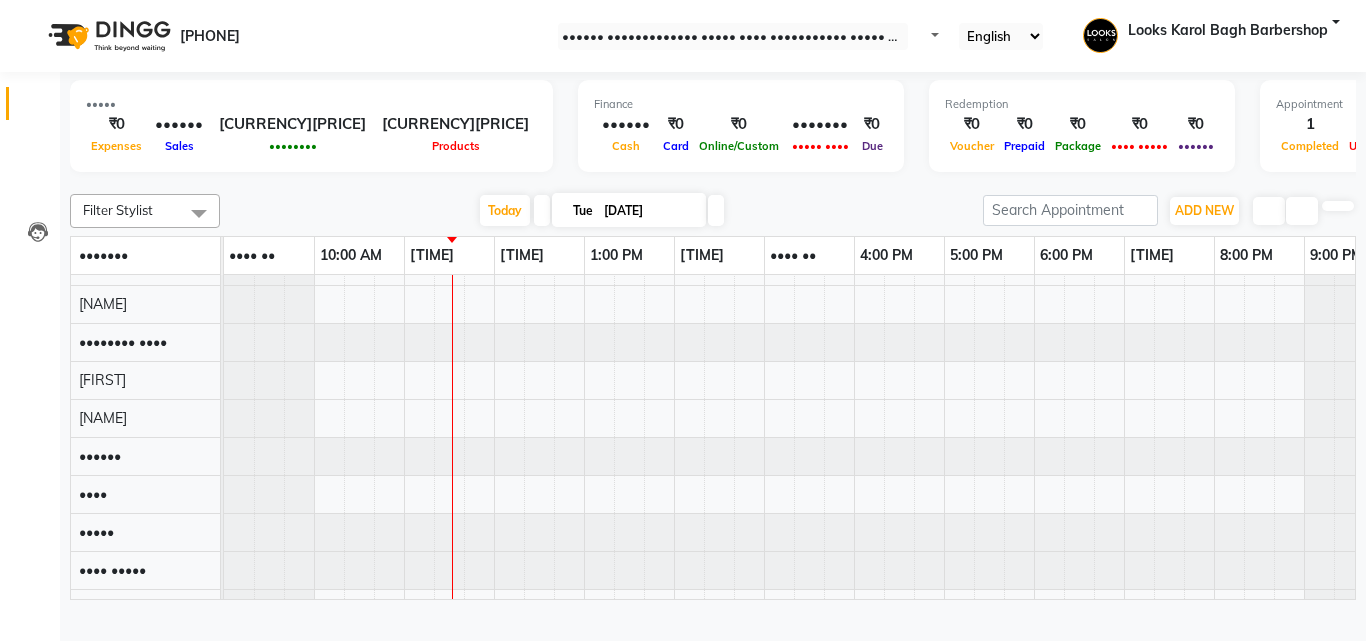 click at bounding box center (713, 182) 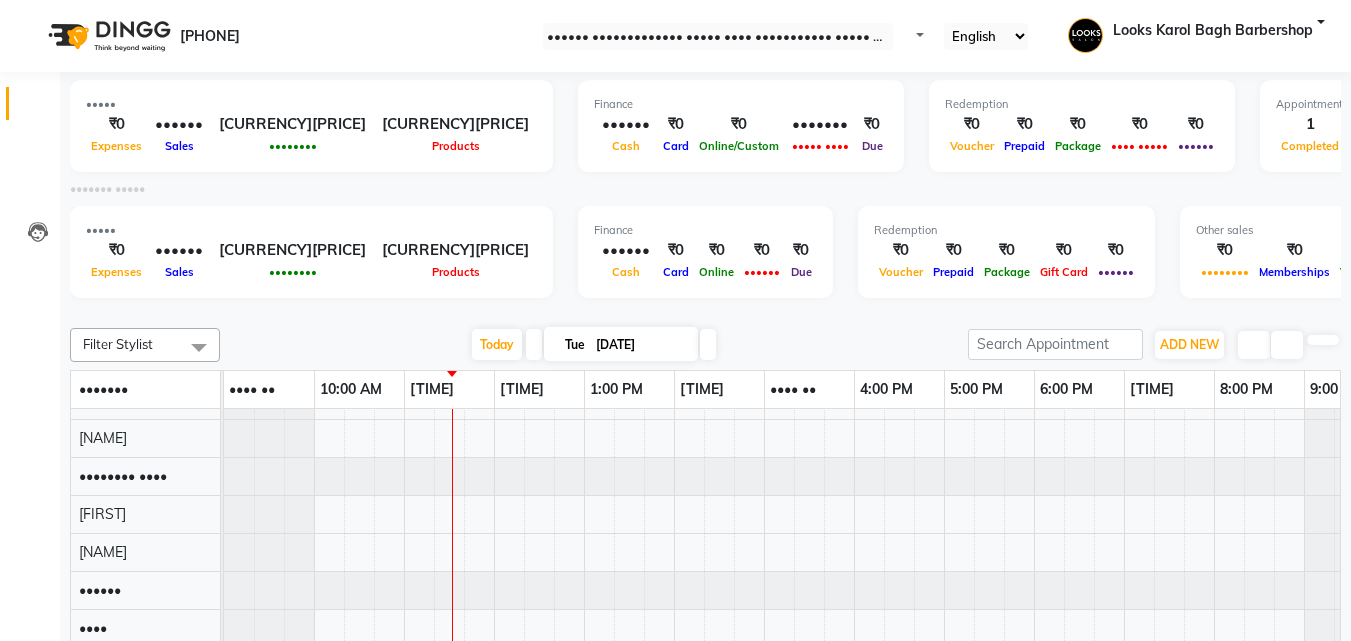 click at bounding box center (706, 312) 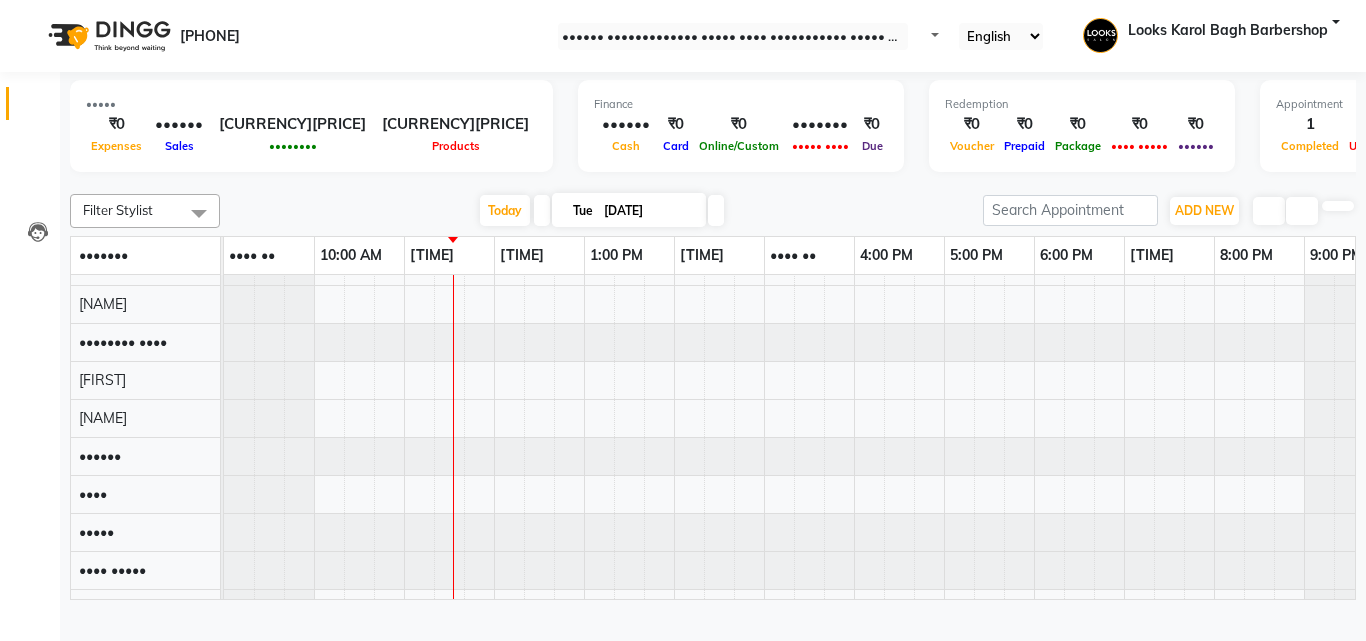 click at bounding box center (542, 210) 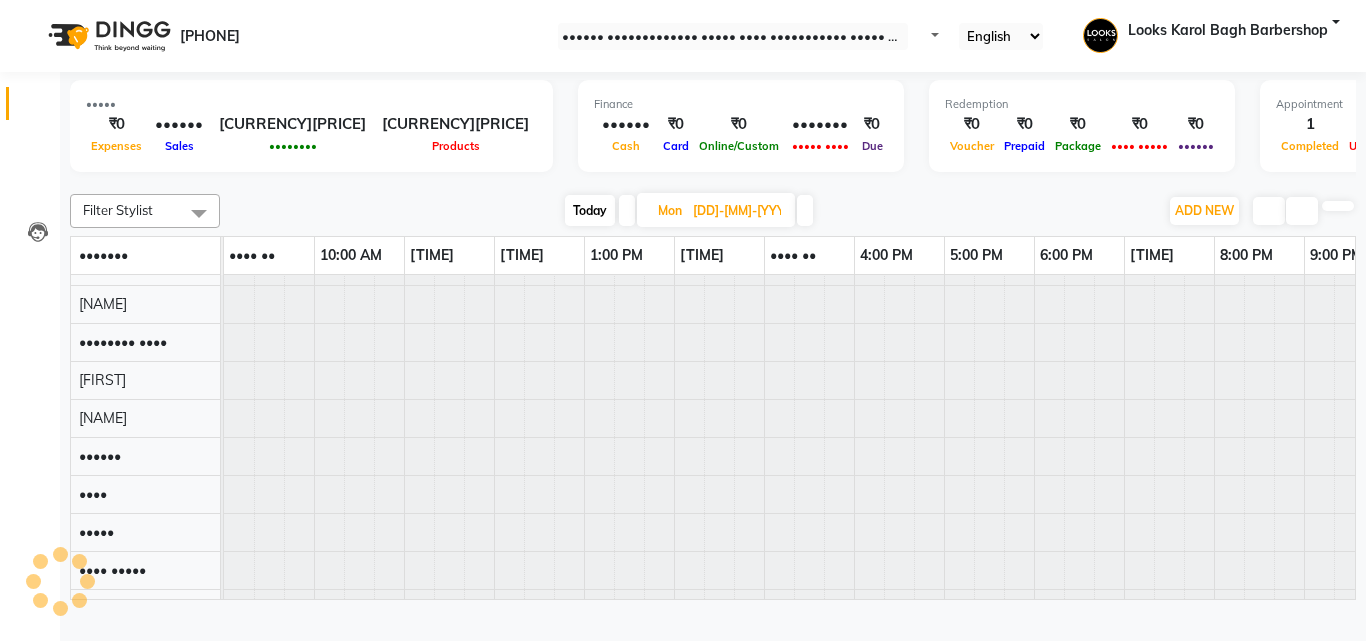 scroll, scrollTop: 0, scrollLeft: 39, axis: horizontal 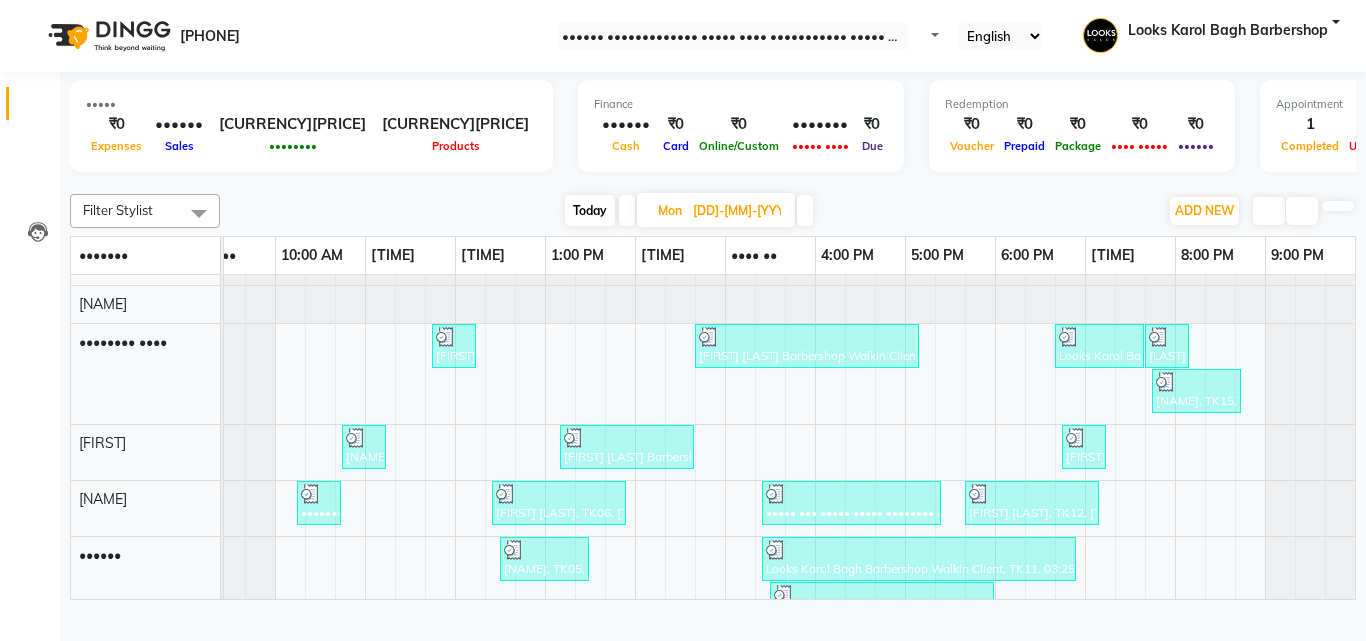 click at bounding box center [713, 182] 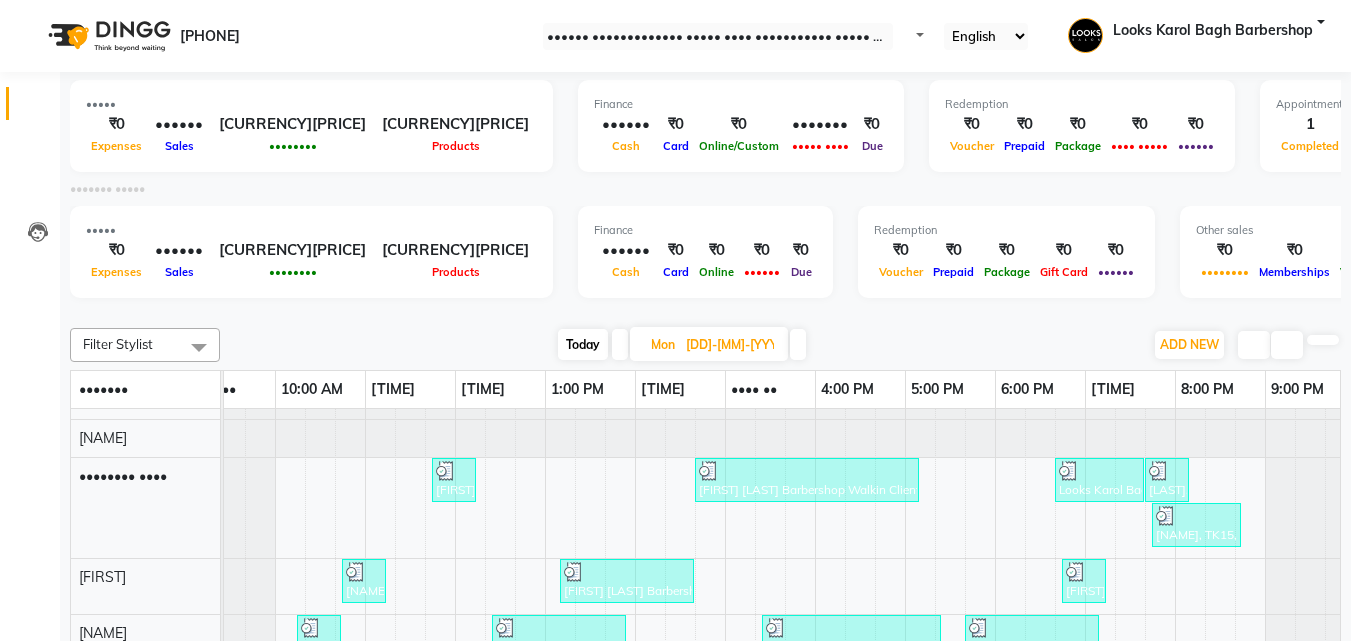 click on "Total  ₹0  Expenses ₹3,200  Sales ₹250 Services ₹2,950 Products  Finance  ₹3,200  Cash ₹0  Card ₹0 Online ₹0 Custom ₹0 Due  Redemption  ₹0 Voucher ₹0 Prepaid ₹0 Package ₹0 Gift Card ₹0 Wallet Other sales  ₹0  Packages ₹0  Memberships ₹0  Vouchers ₹0  Prepaids ₹0  Gift Cards" at bounding box center [705, 255] 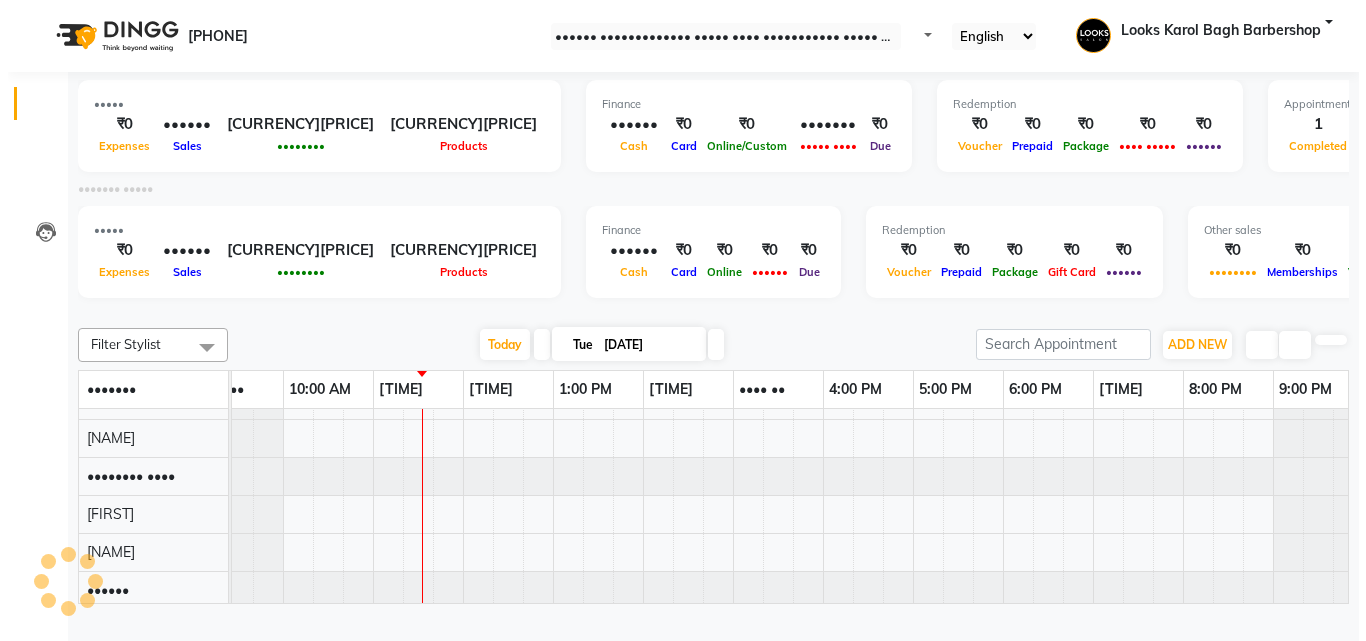 scroll, scrollTop: 0, scrollLeft: 39, axis: horizontal 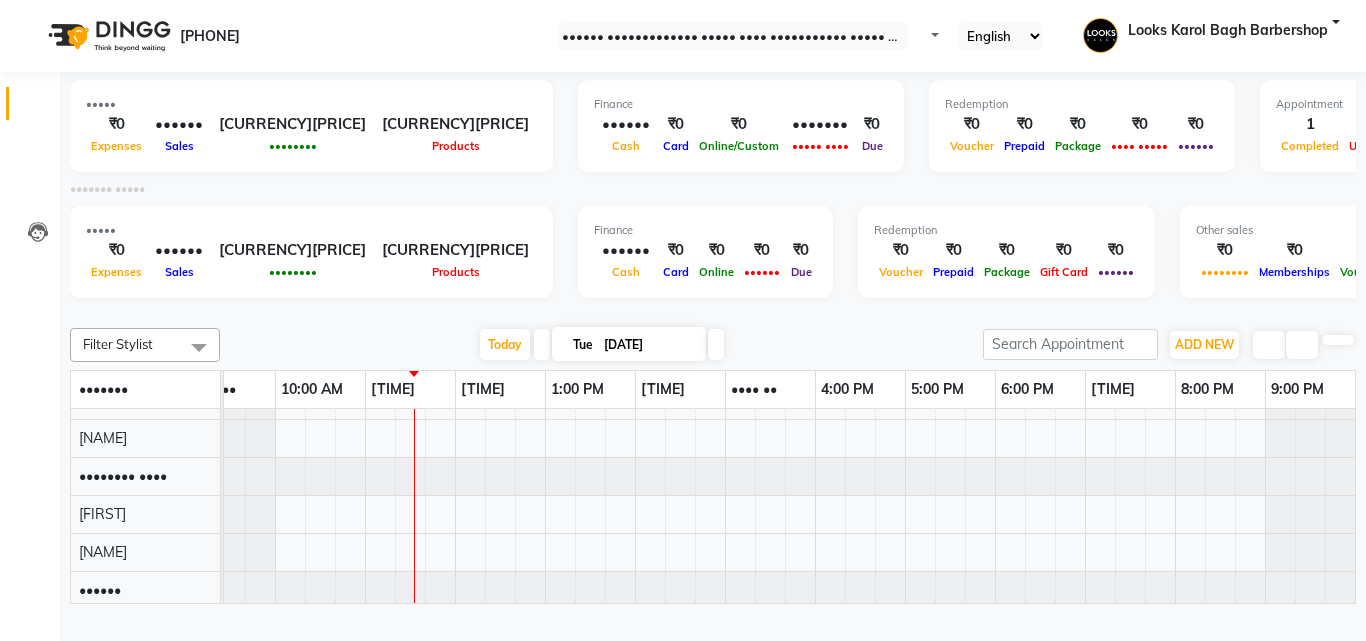 click at bounding box center [713, 312] 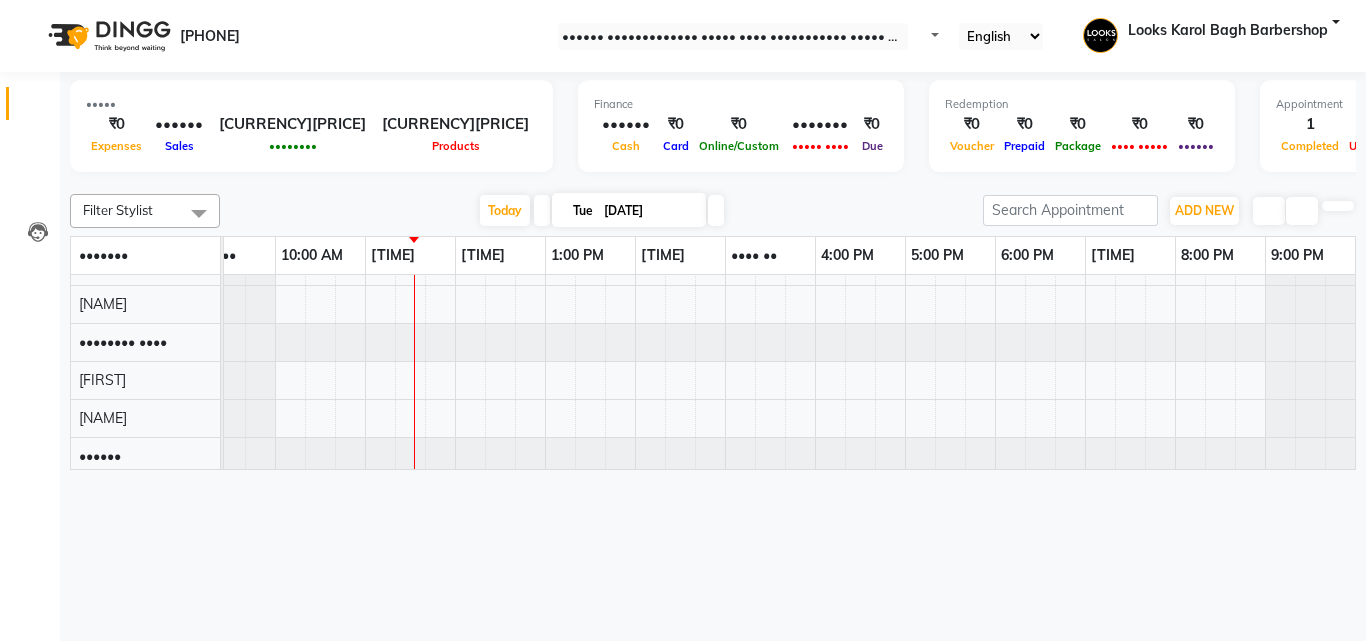 scroll, scrollTop: 1462, scrollLeft: 39, axis: both 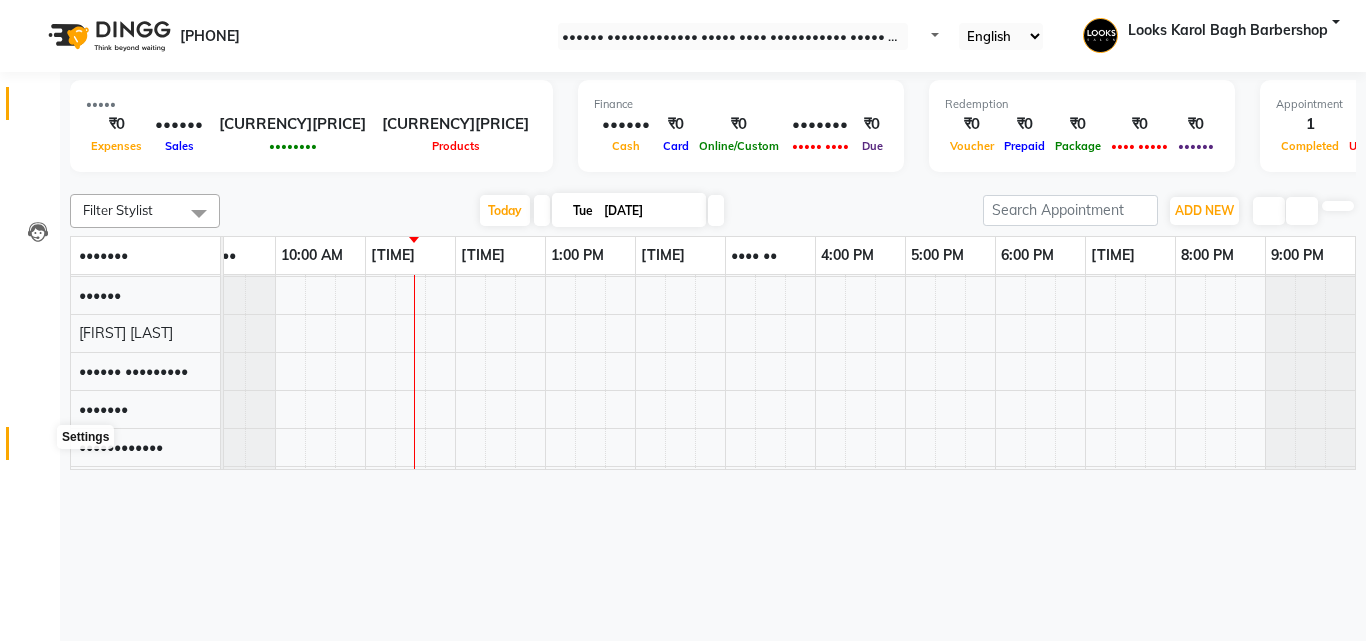 click at bounding box center (38, 448) 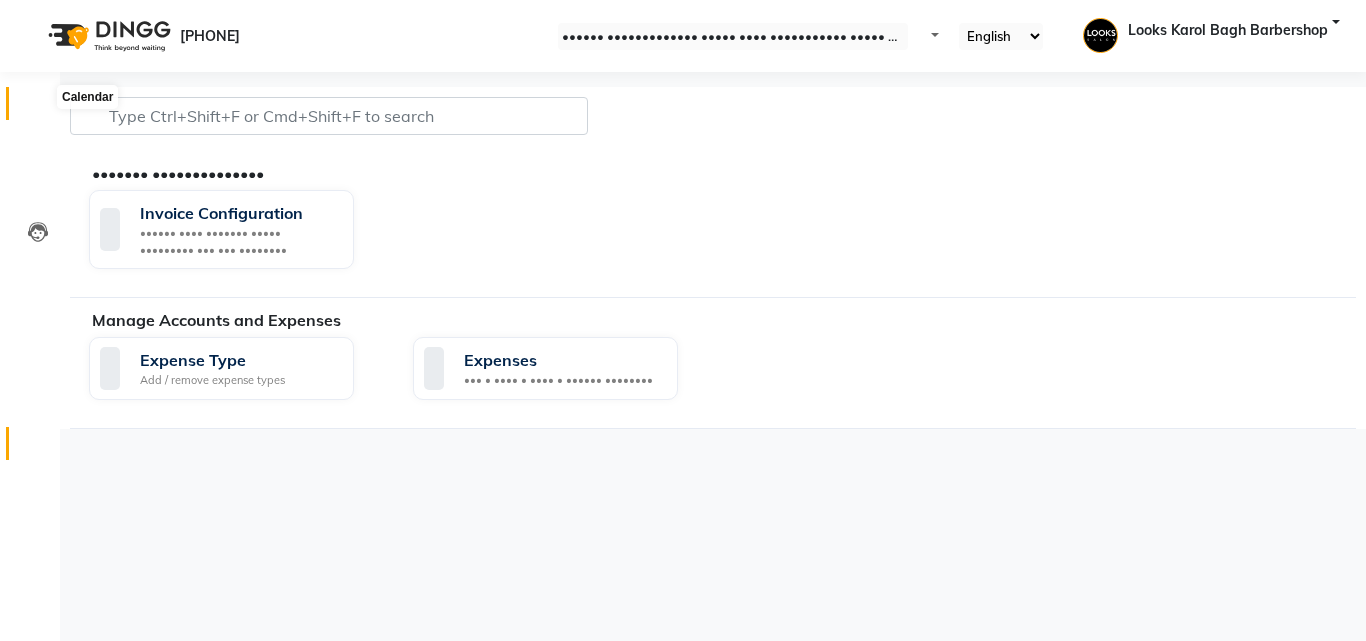 click at bounding box center [38, 108] 